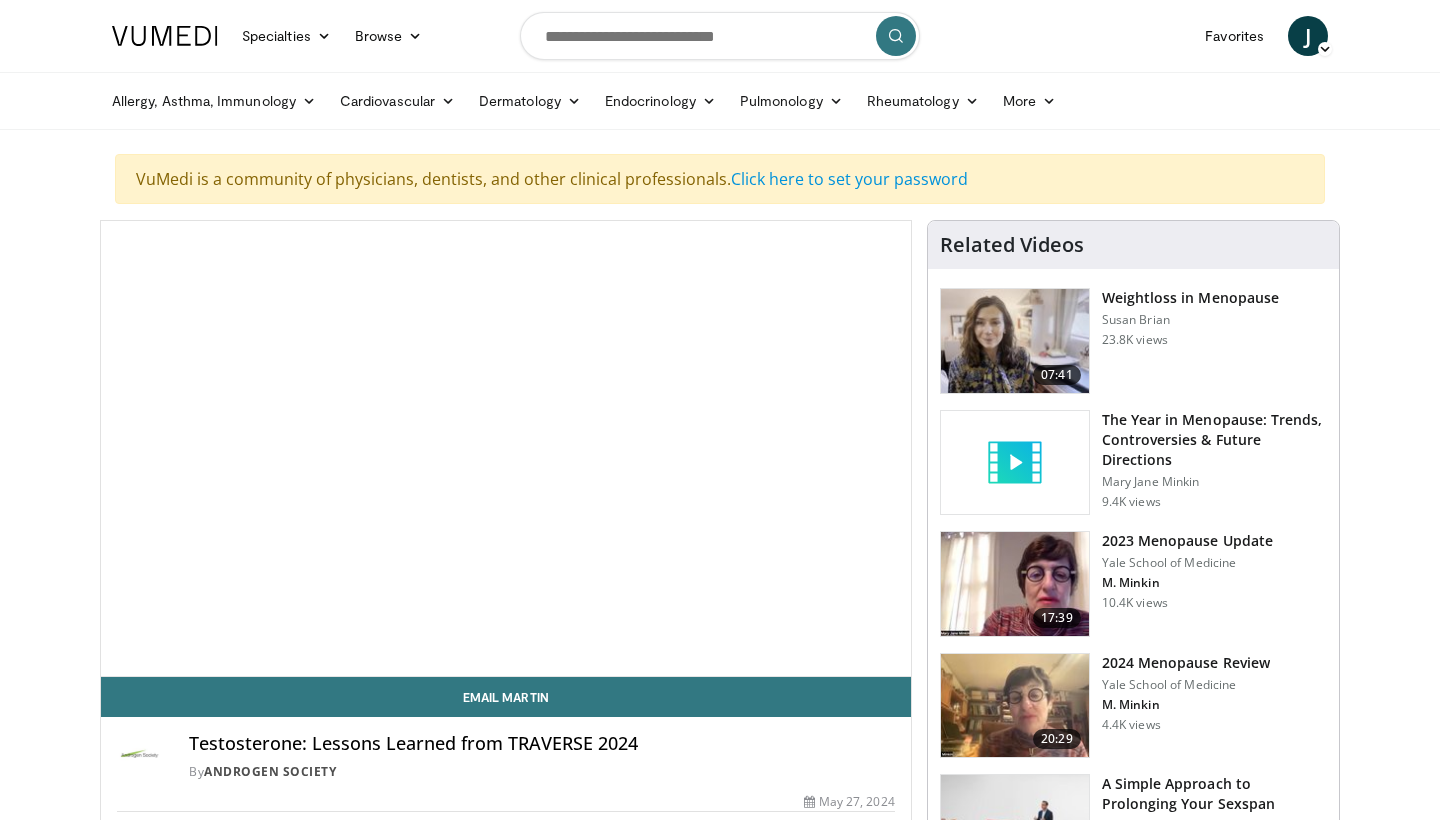scroll, scrollTop: 0, scrollLeft: 0, axis: both 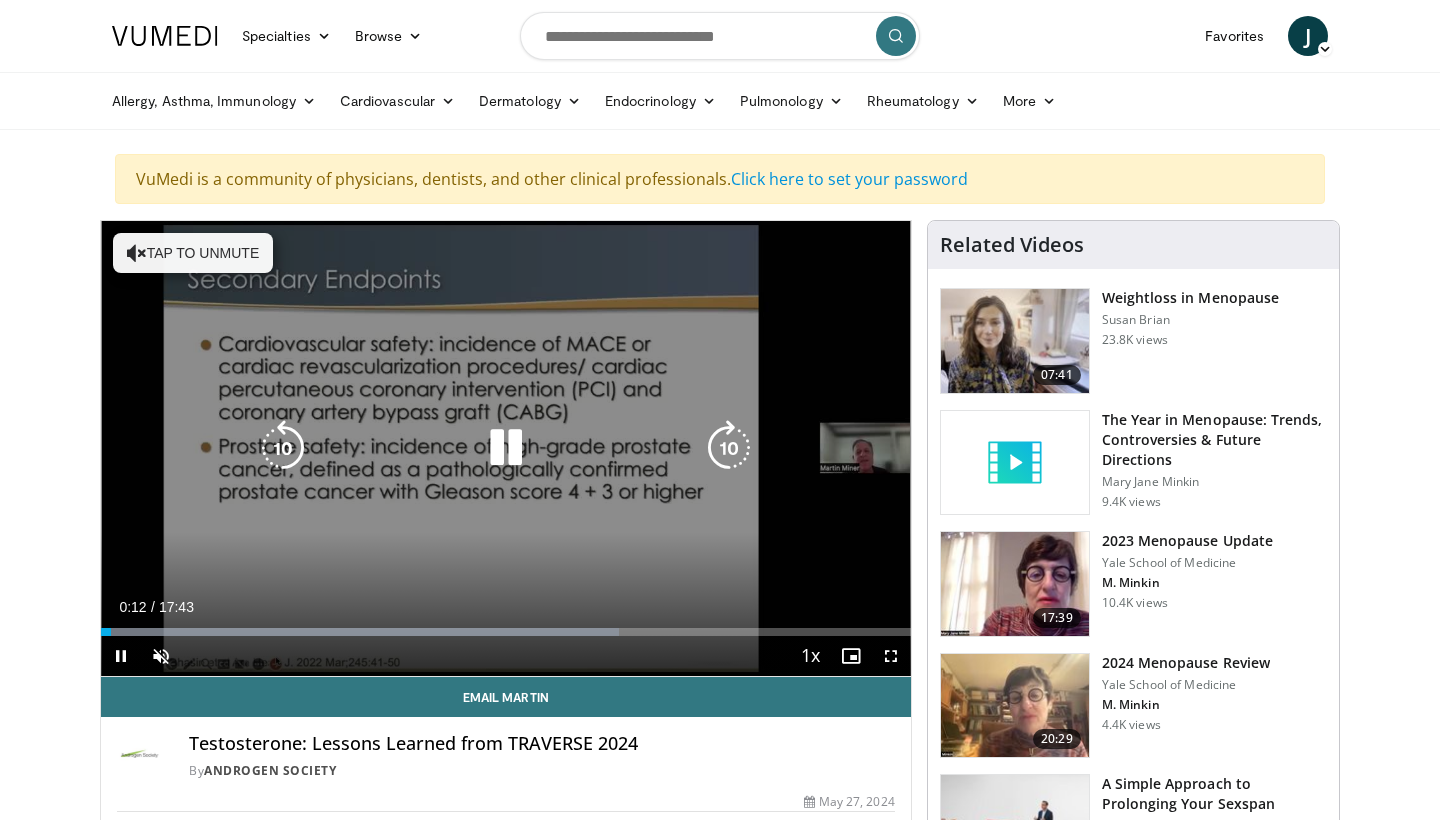 click at bounding box center [506, 448] 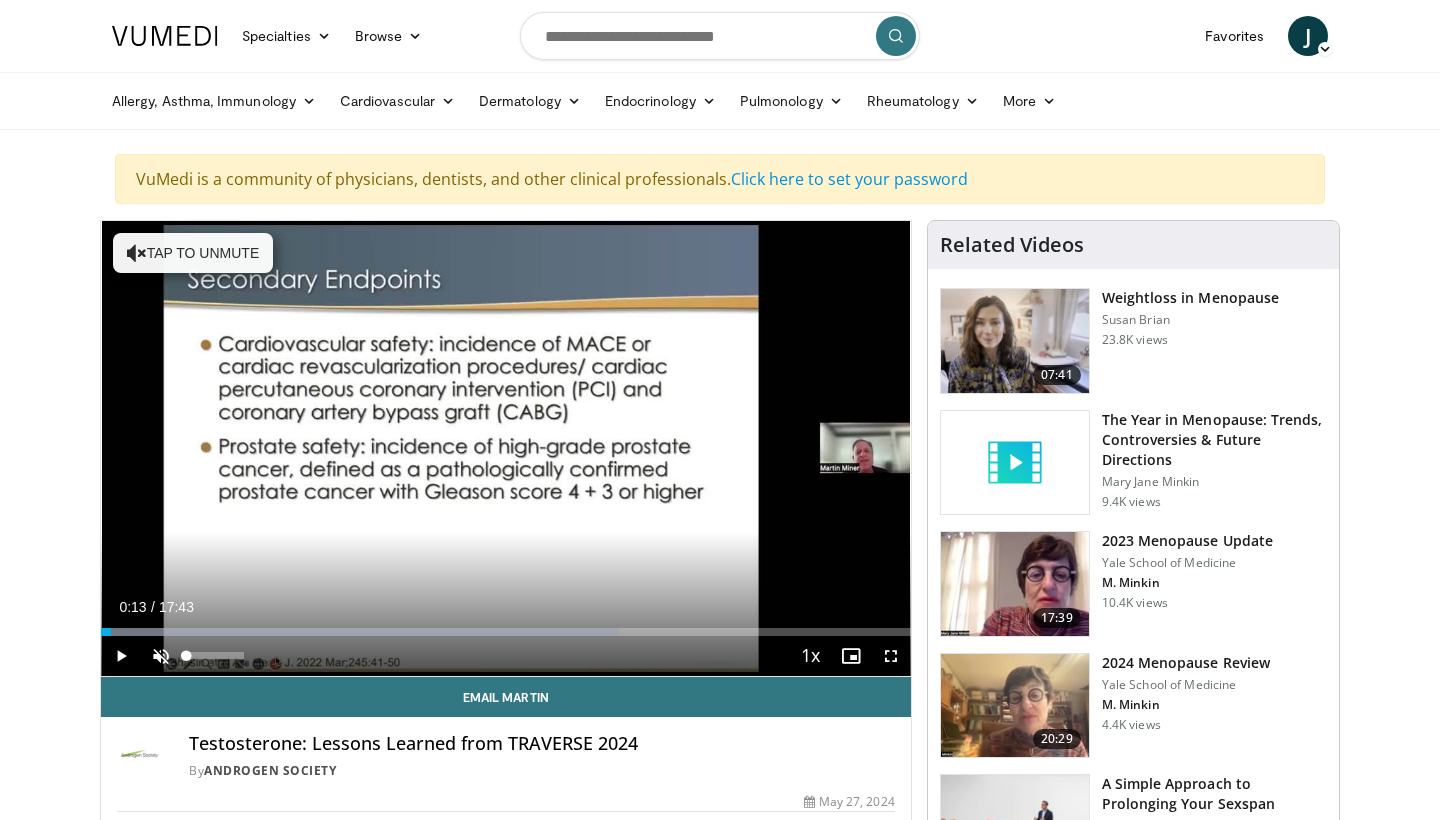 click at bounding box center (161, 656) 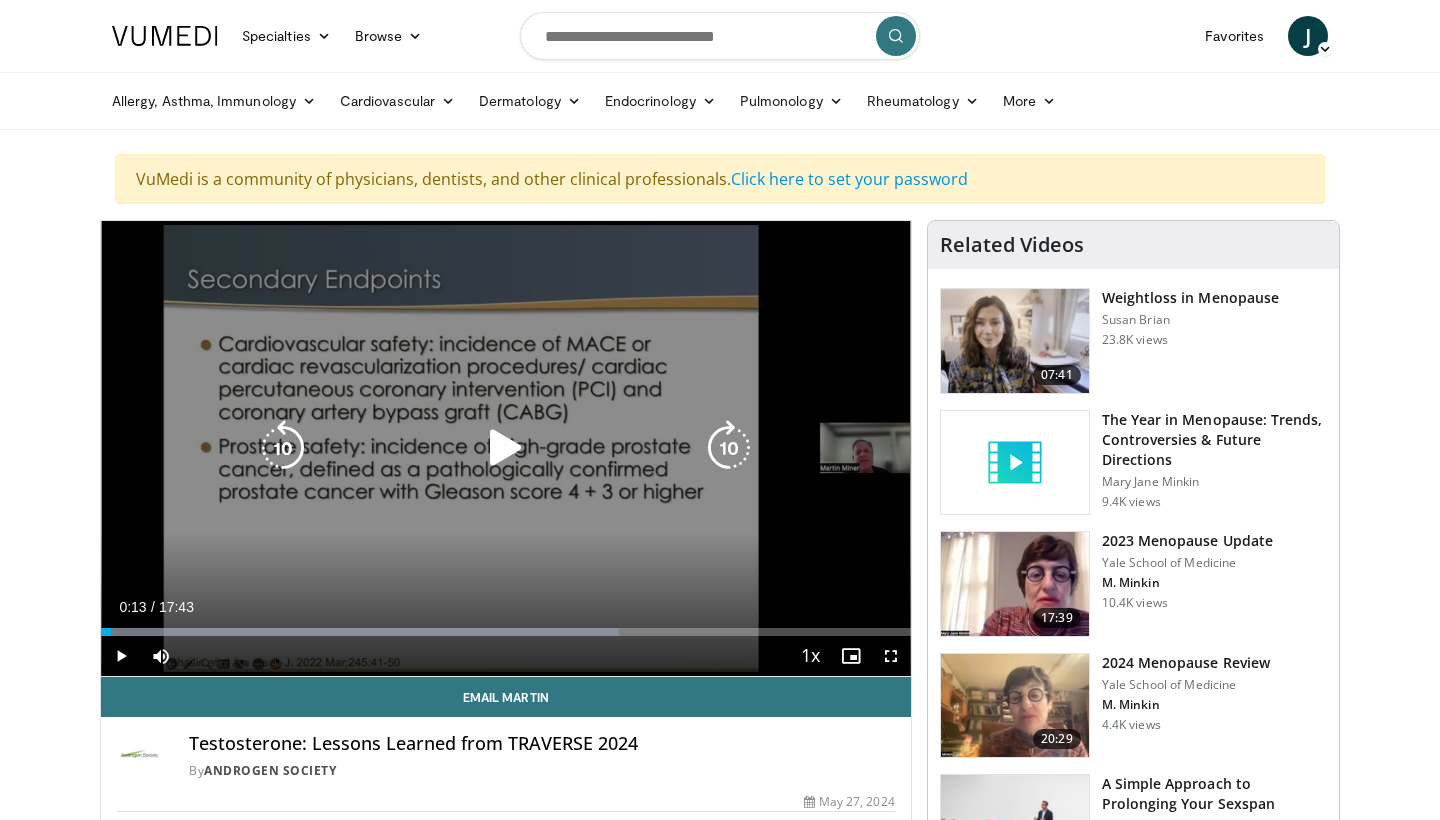 click at bounding box center [506, 448] 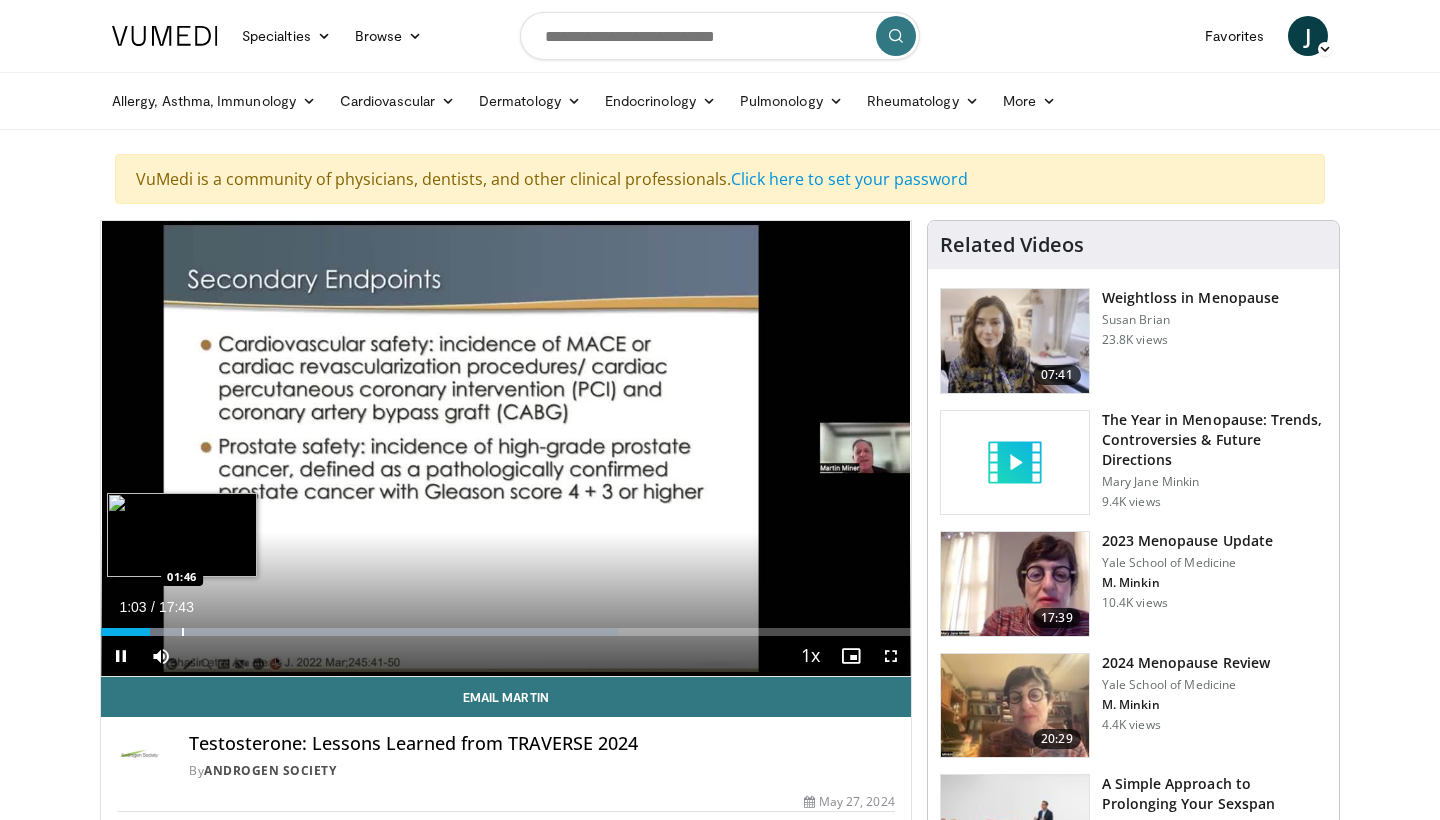 click at bounding box center [183, 632] 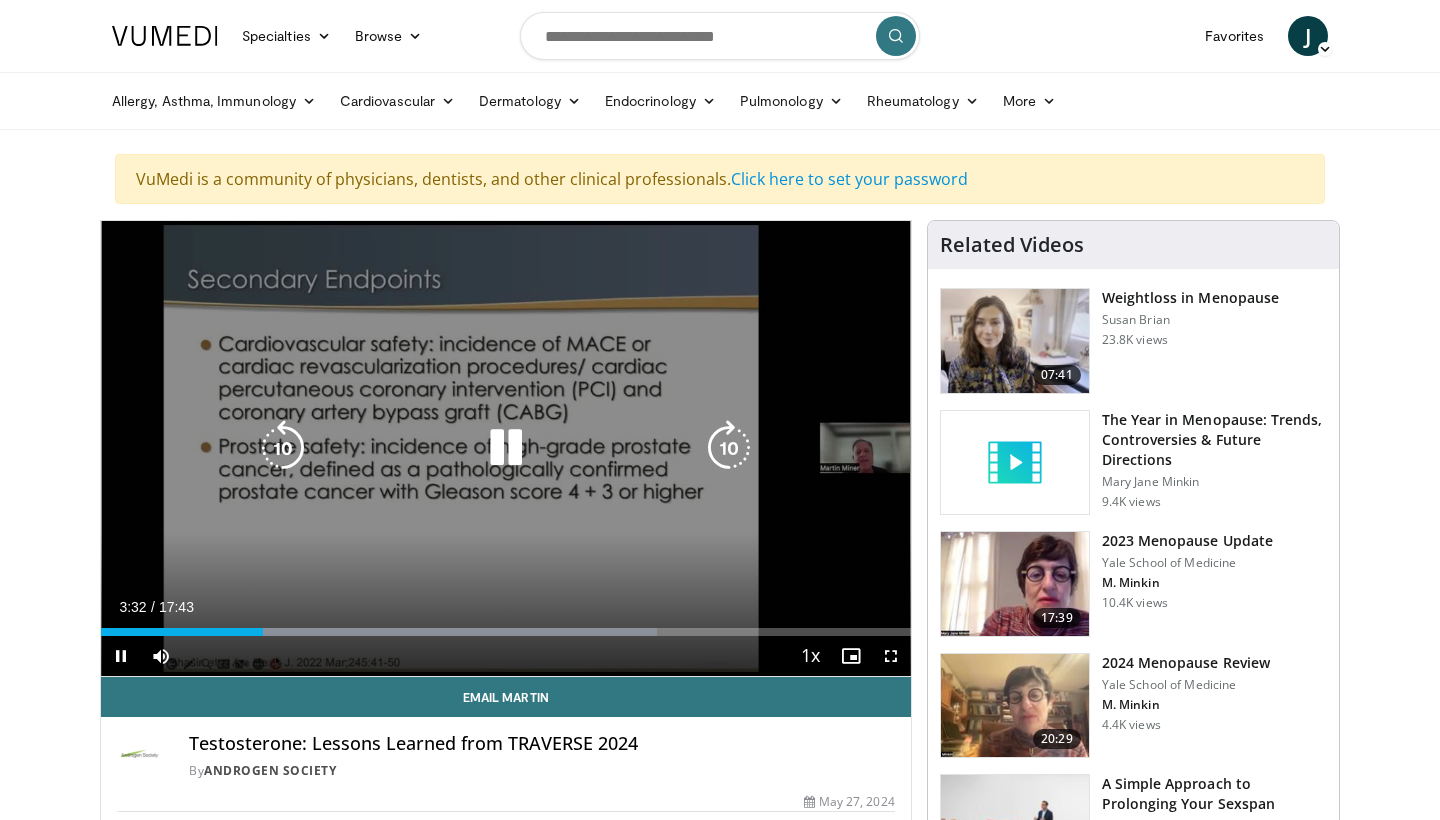 click at bounding box center [729, 448] 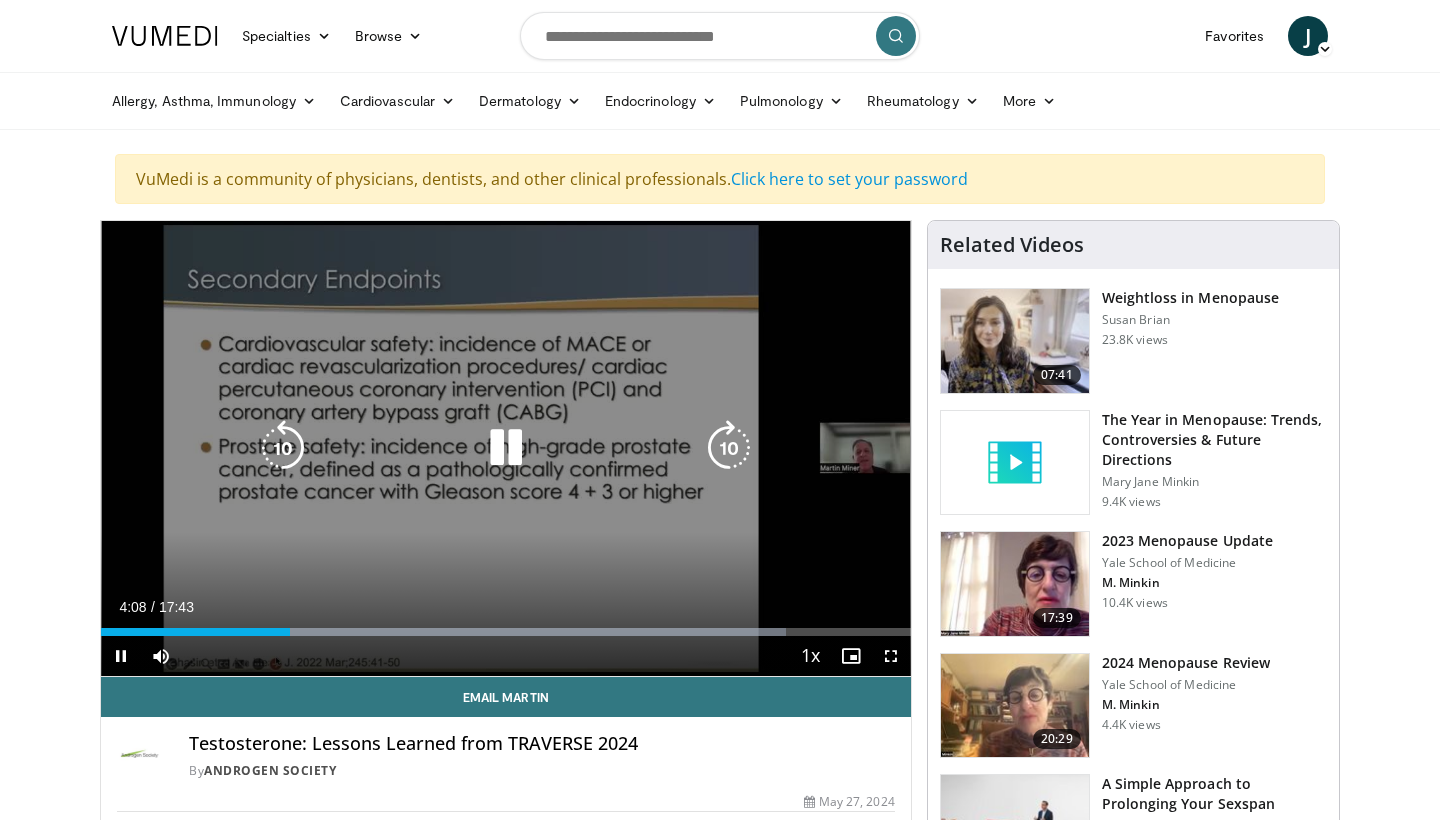 click at bounding box center (729, 448) 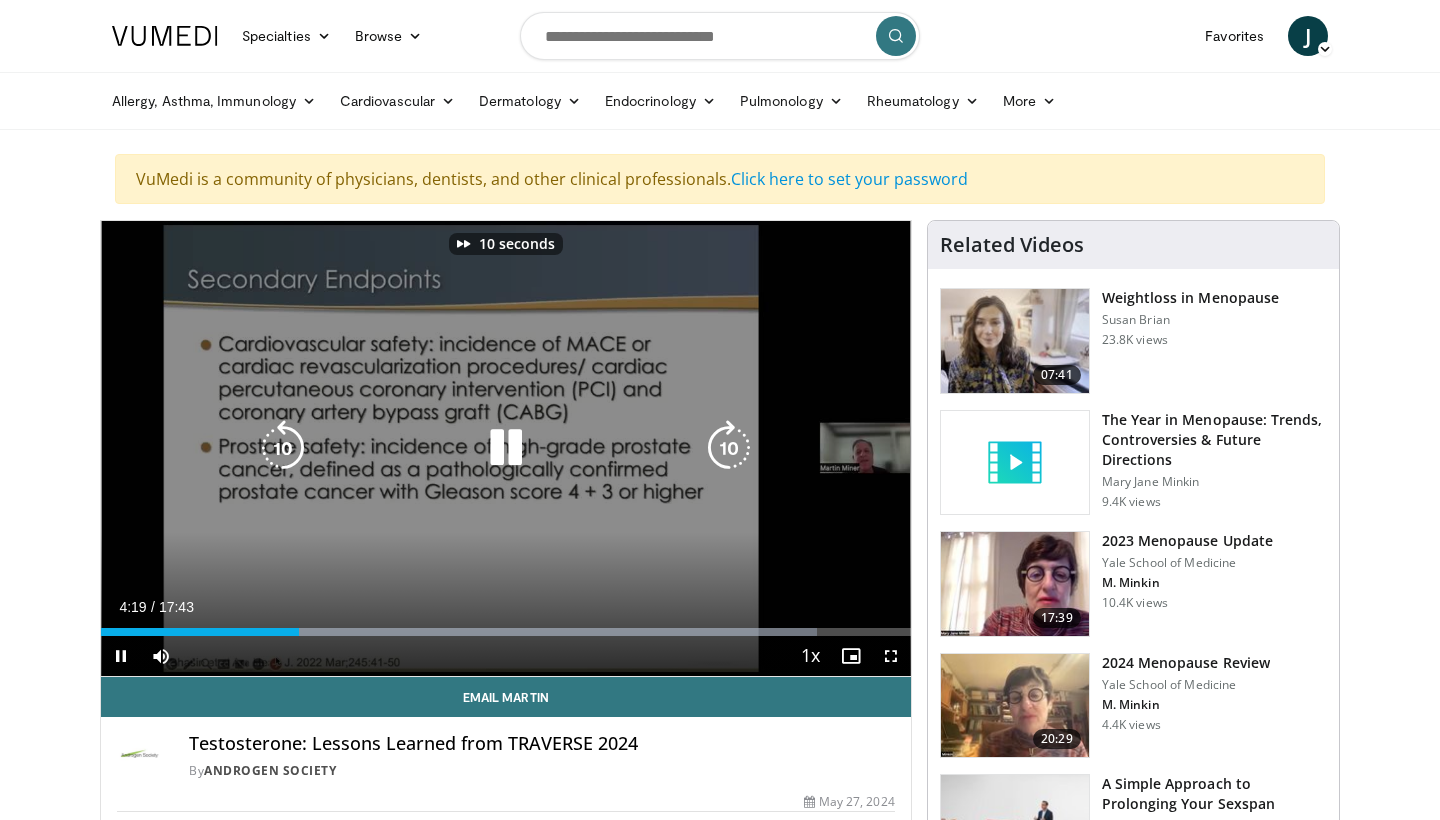 click at bounding box center [729, 448] 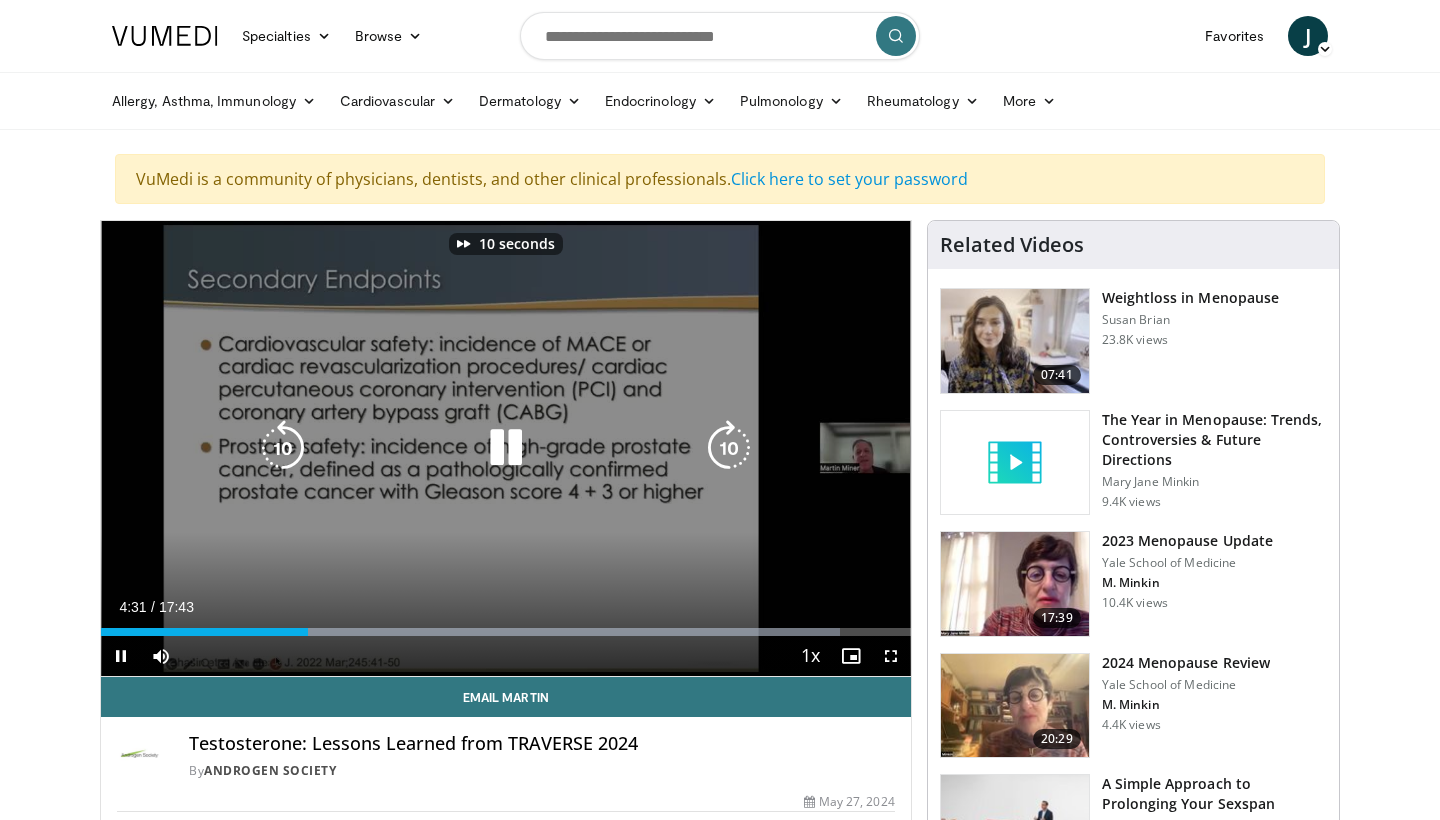 click at bounding box center (729, 448) 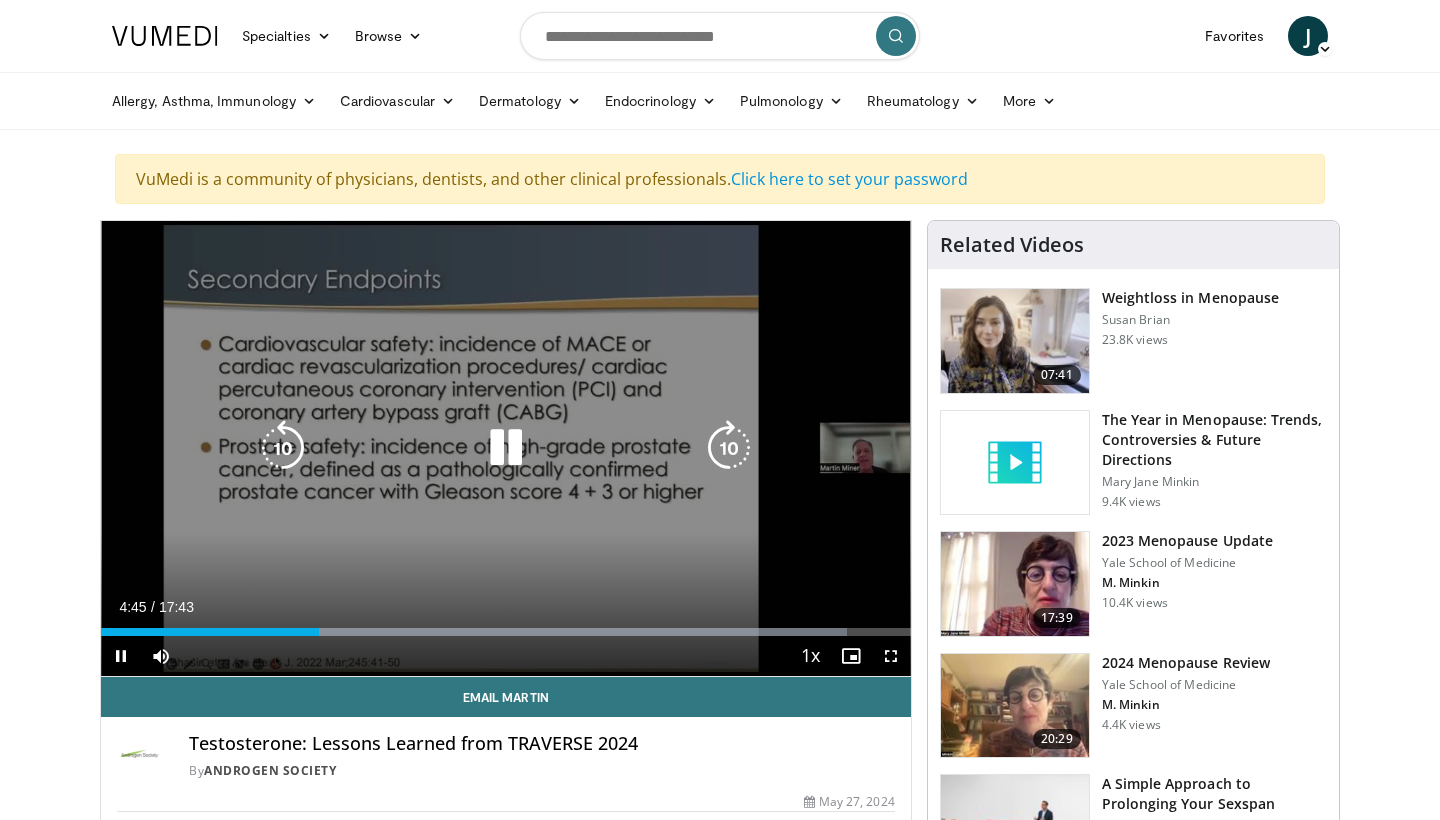 click at bounding box center (729, 448) 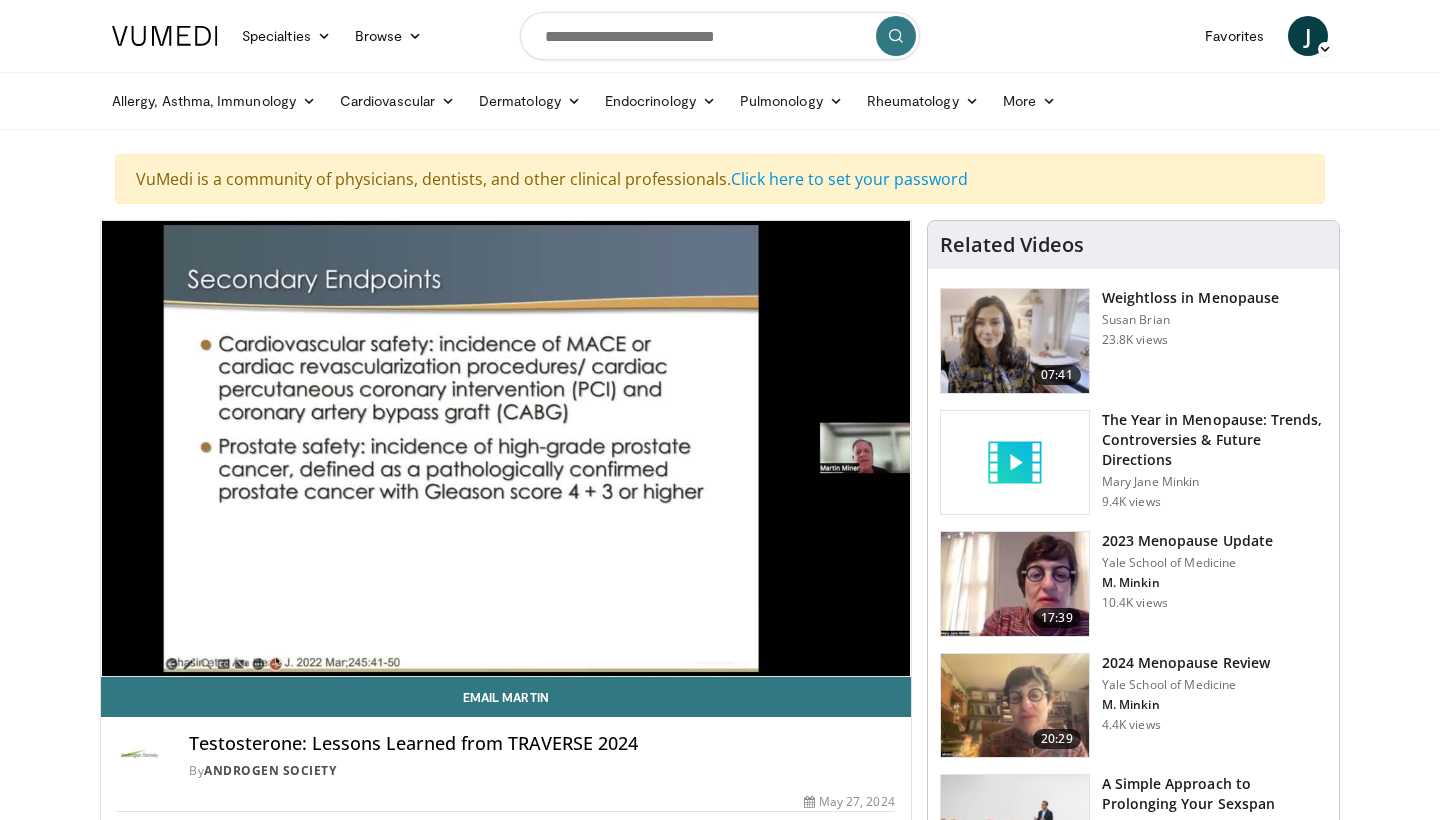 click on "10 seconds
Tap to unmute" at bounding box center [506, 448] 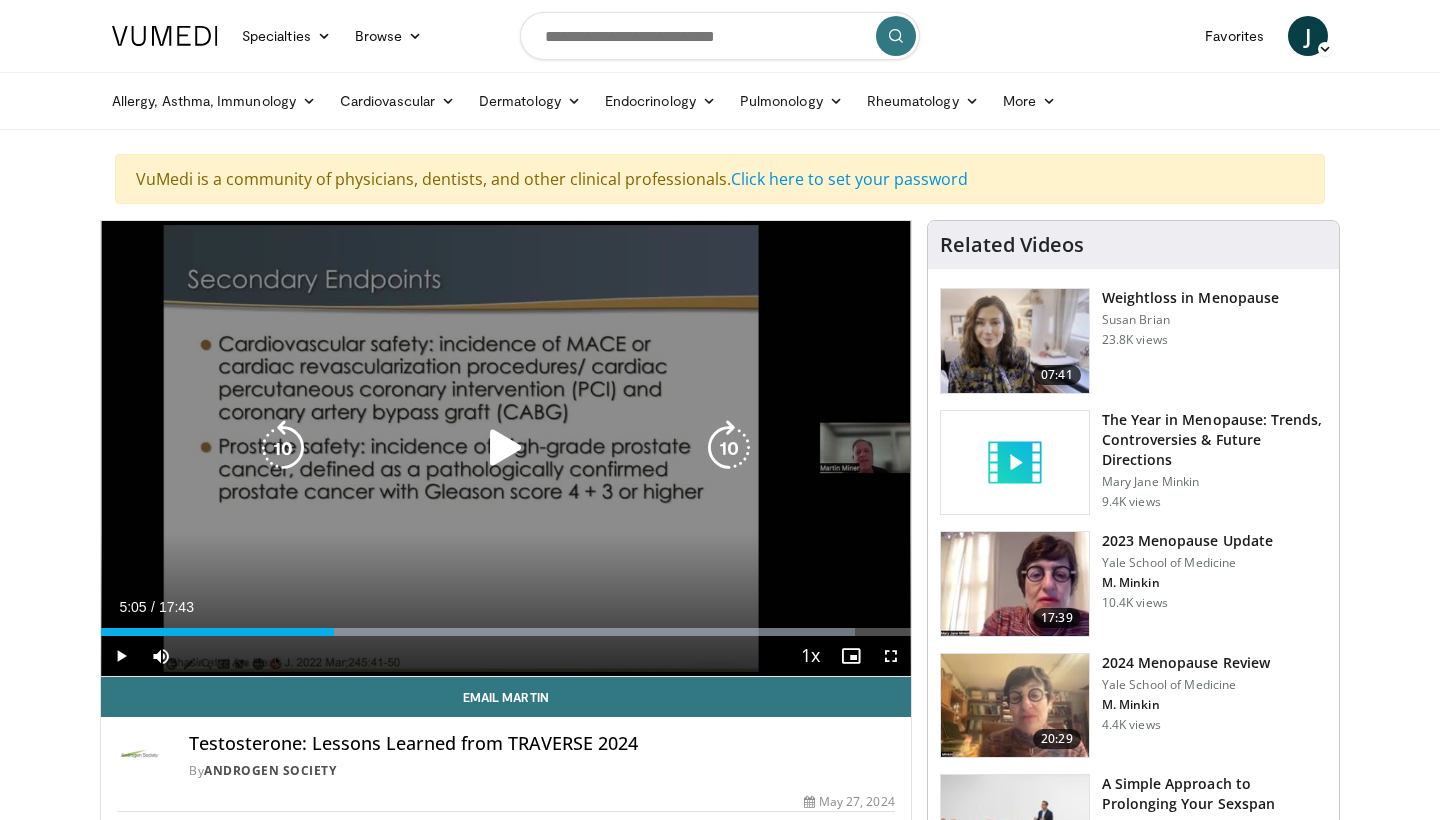 click at bounding box center [729, 448] 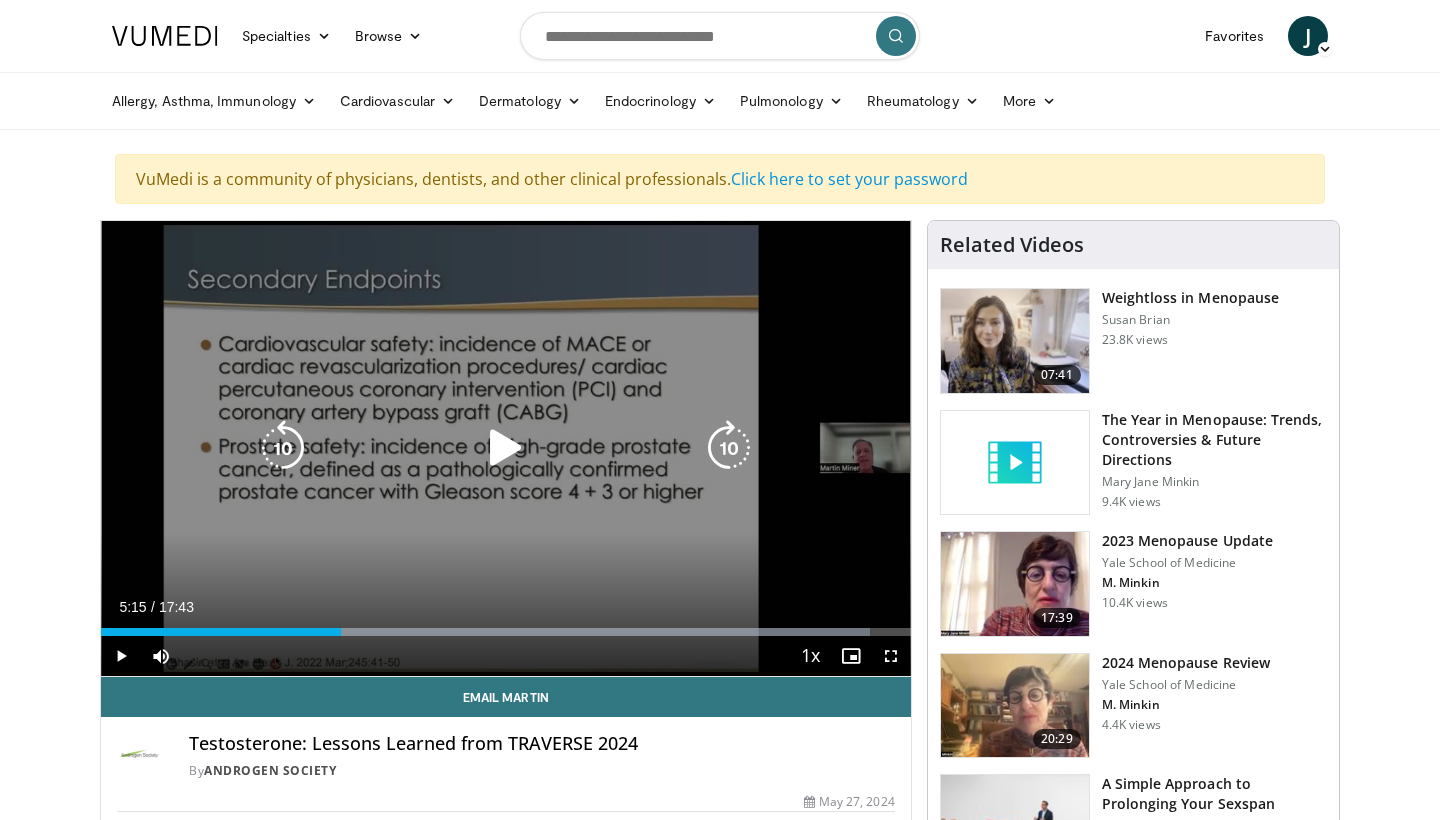 click at bounding box center [506, 448] 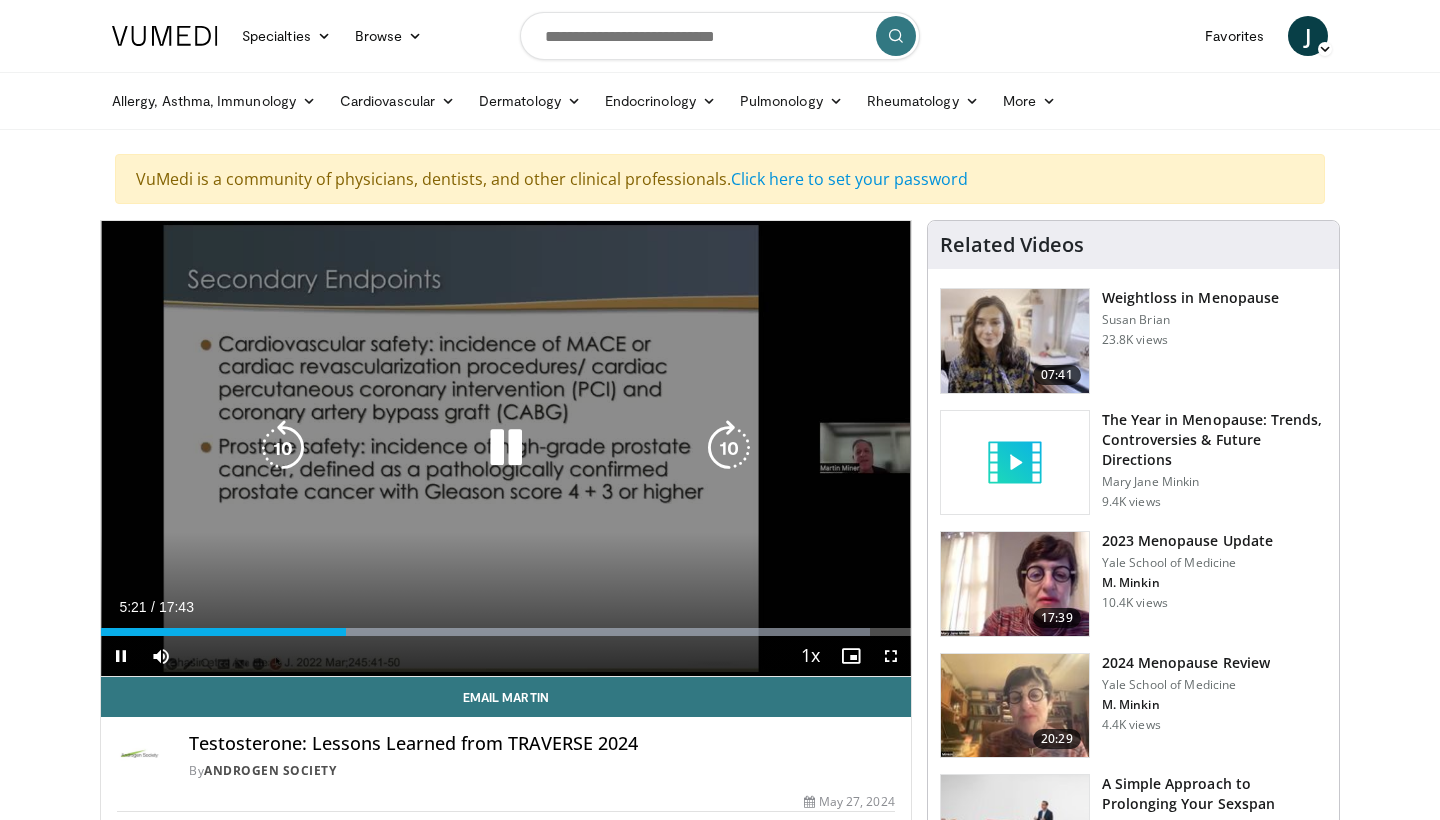 click at bounding box center (729, 448) 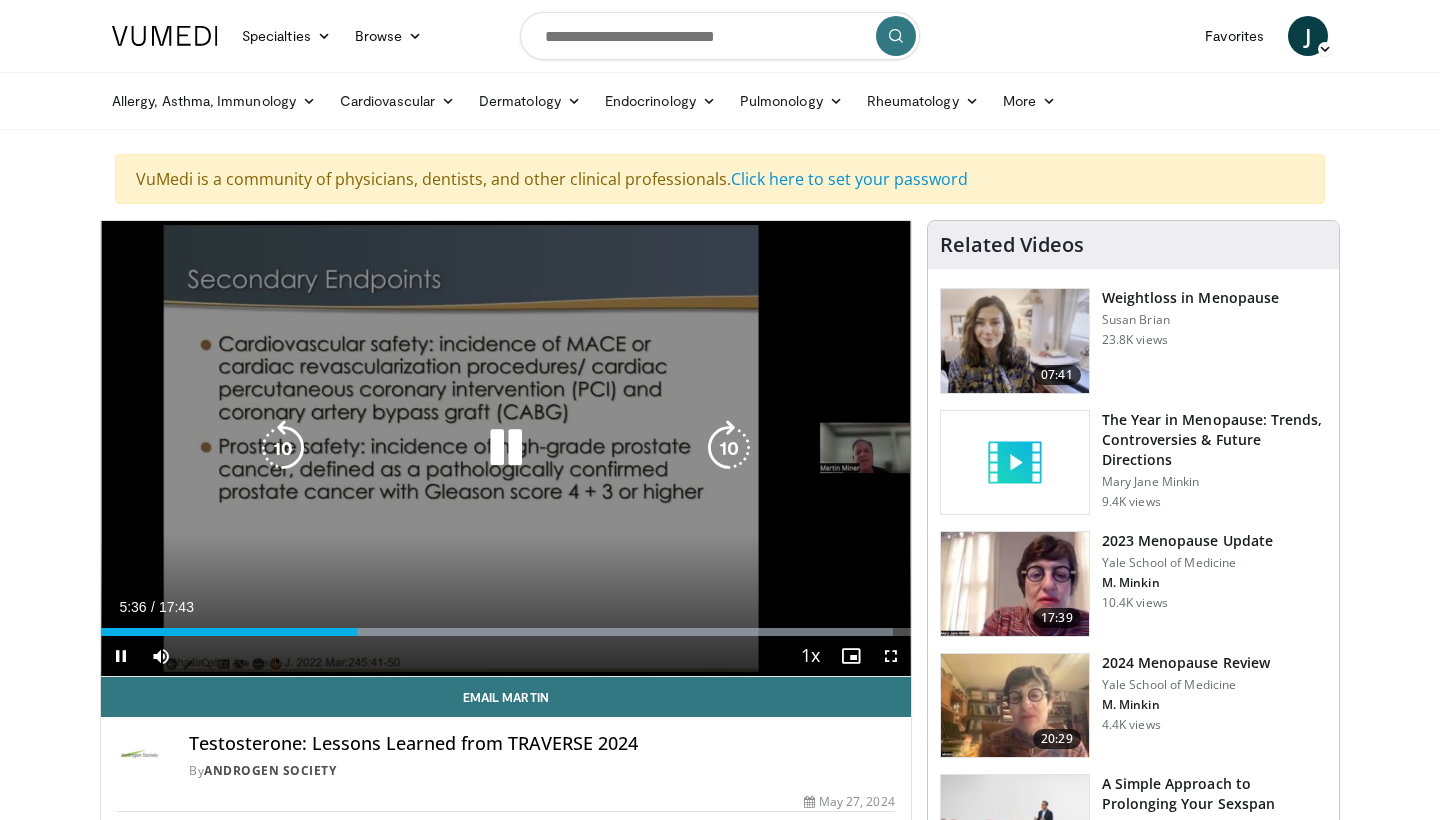 click at bounding box center [729, 448] 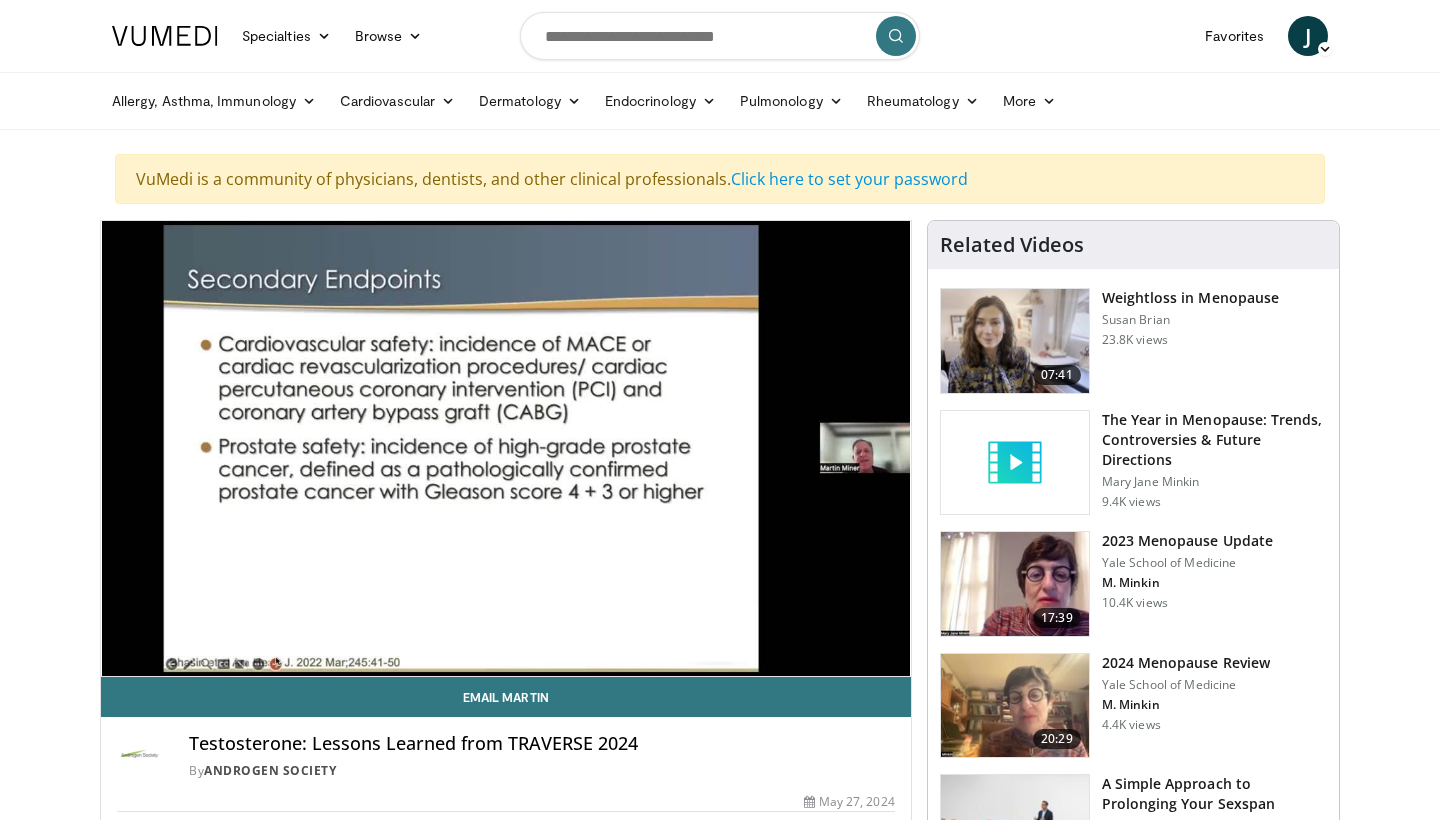 click on "10 seconds
Tap to unmute" at bounding box center (506, 448) 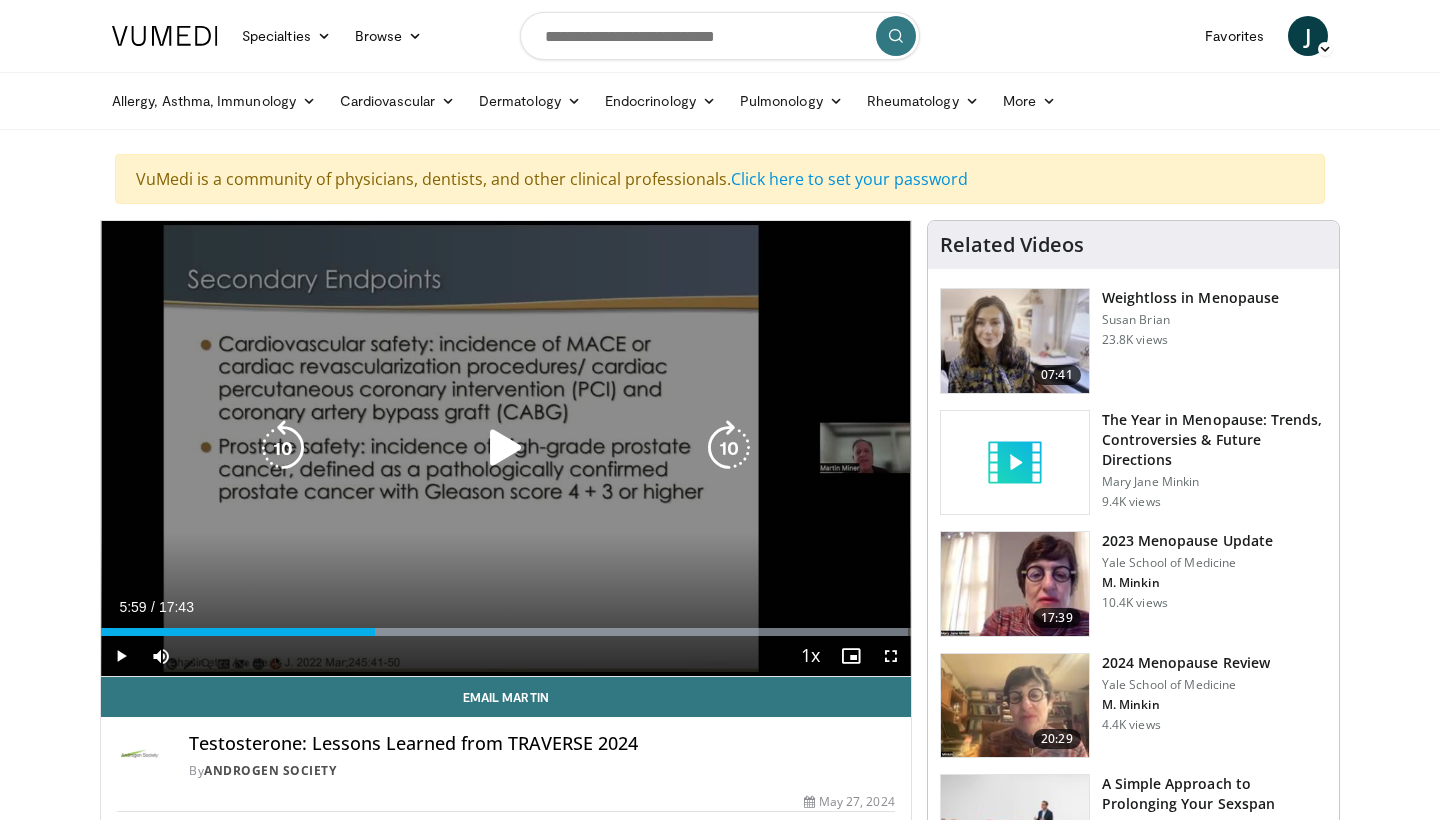 click at bounding box center [729, 448] 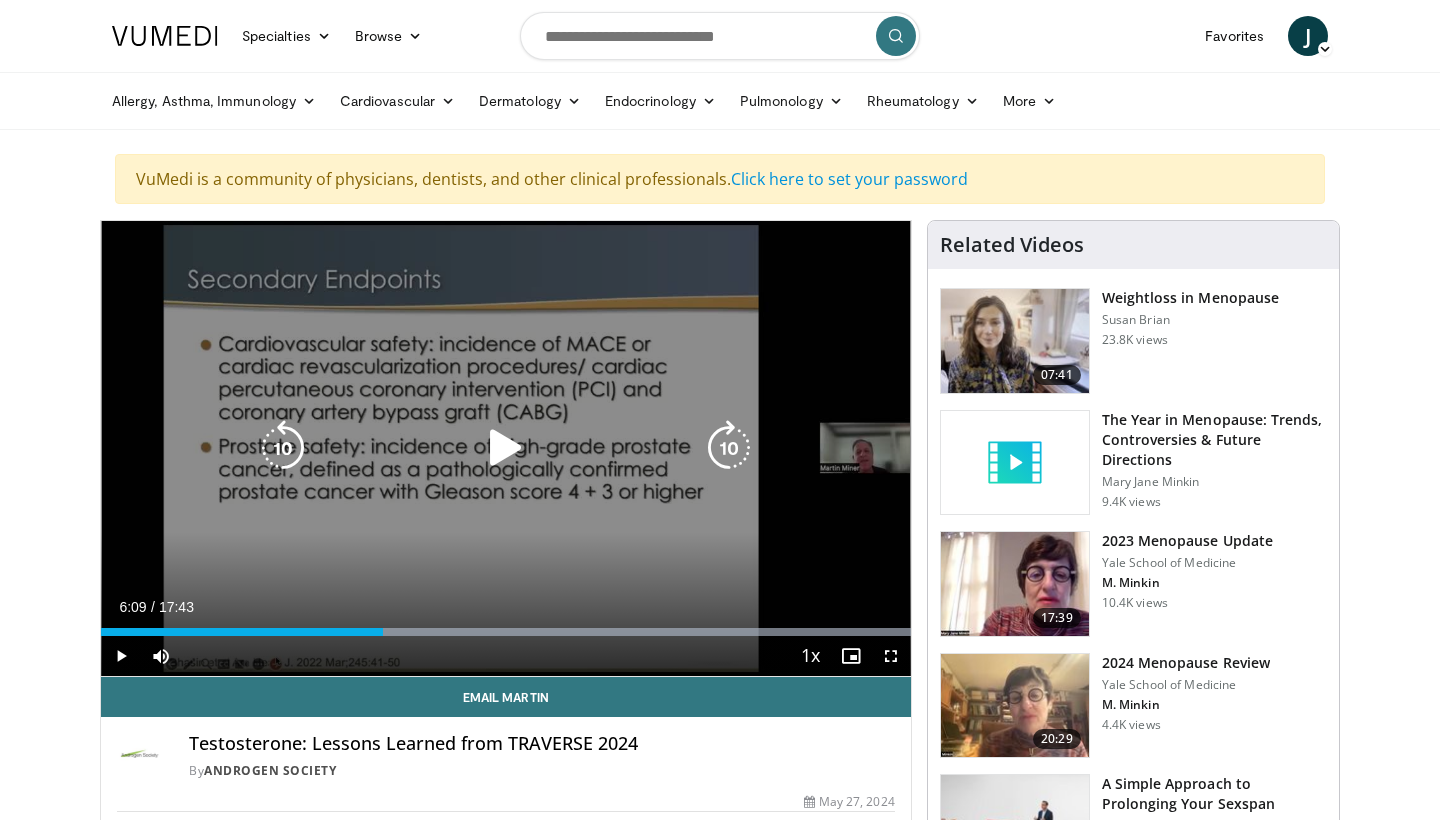 click at bounding box center (729, 448) 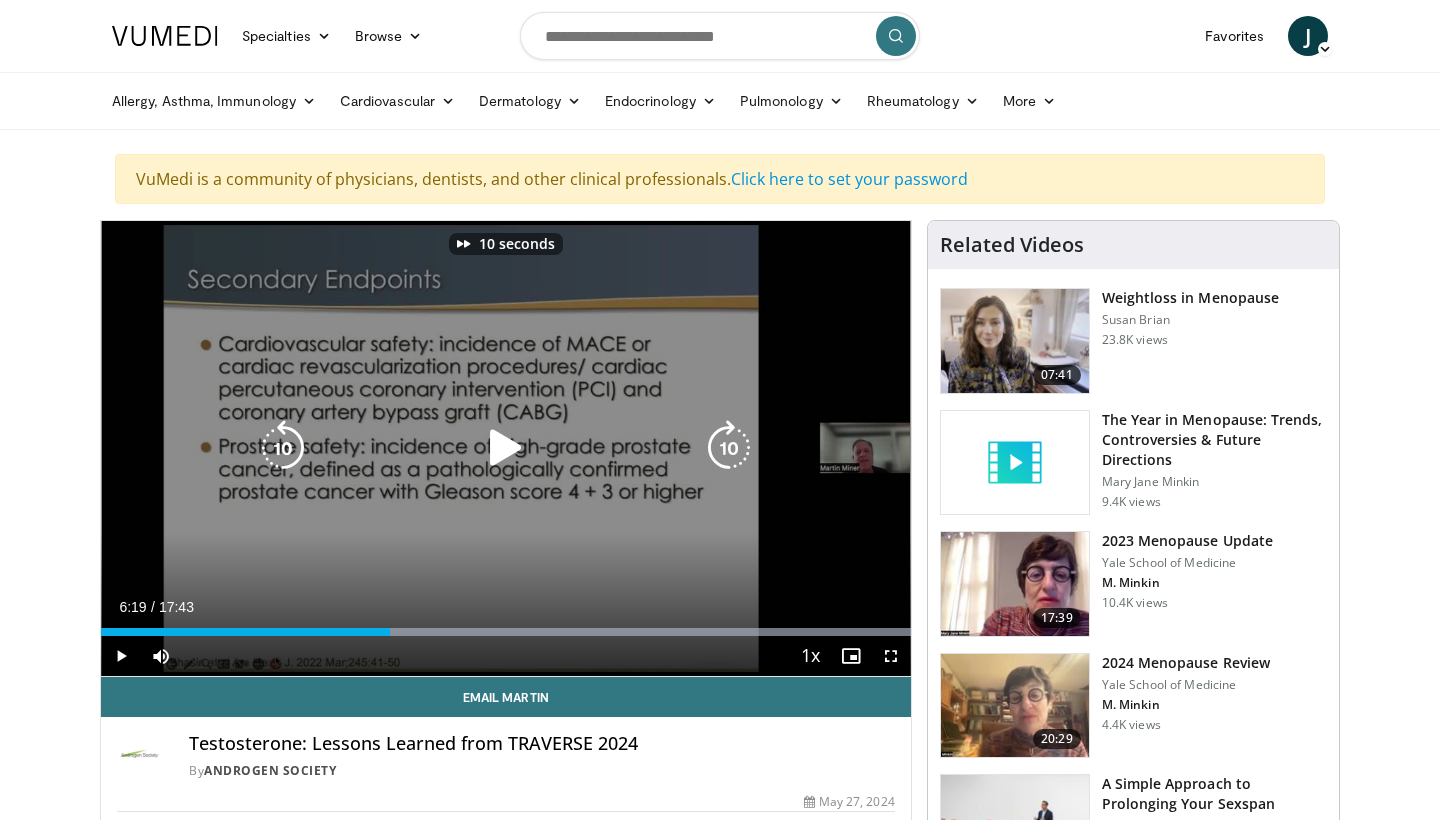 click at bounding box center [506, 448] 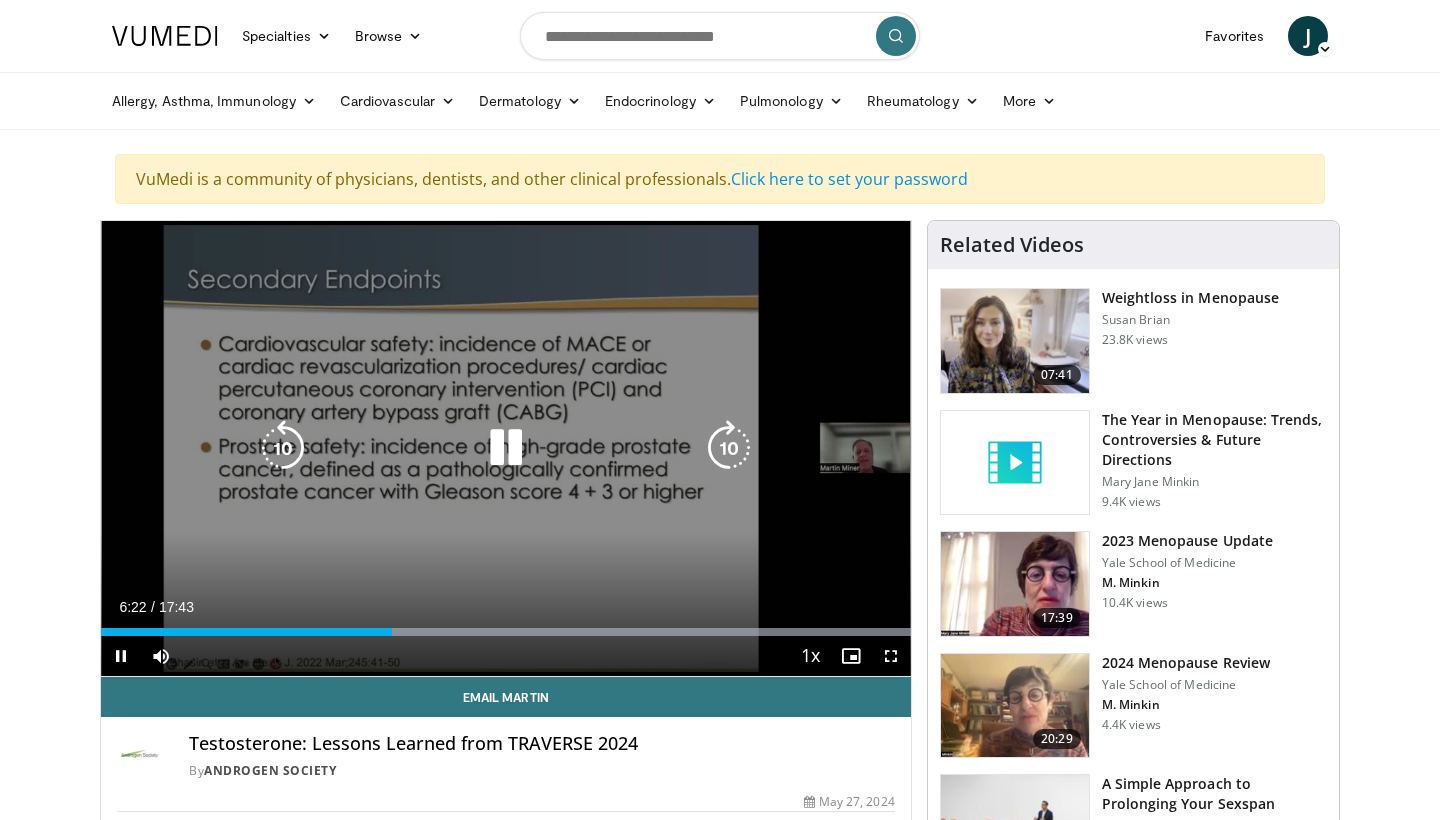 click at bounding box center (729, 448) 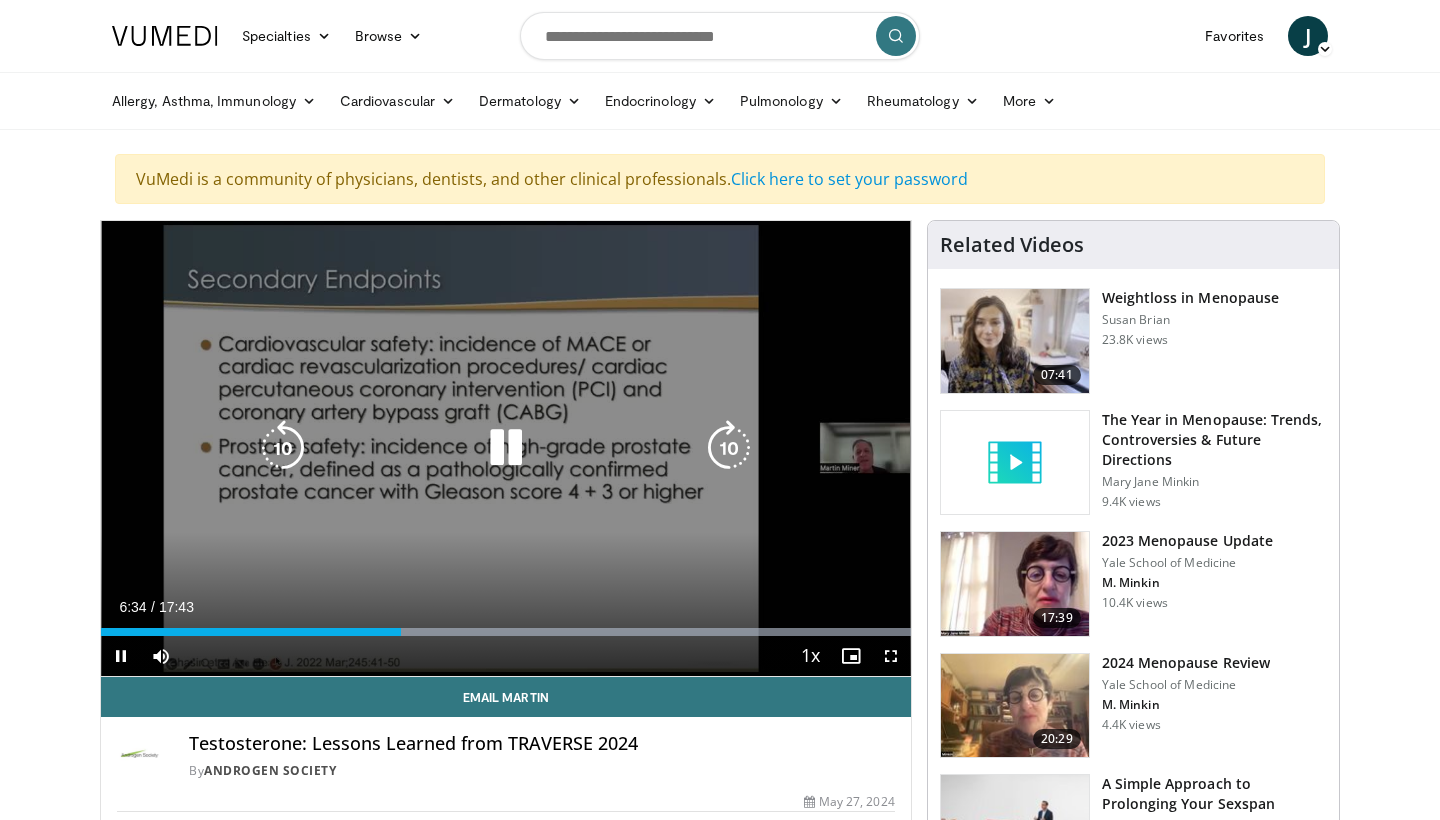 click at bounding box center [729, 448] 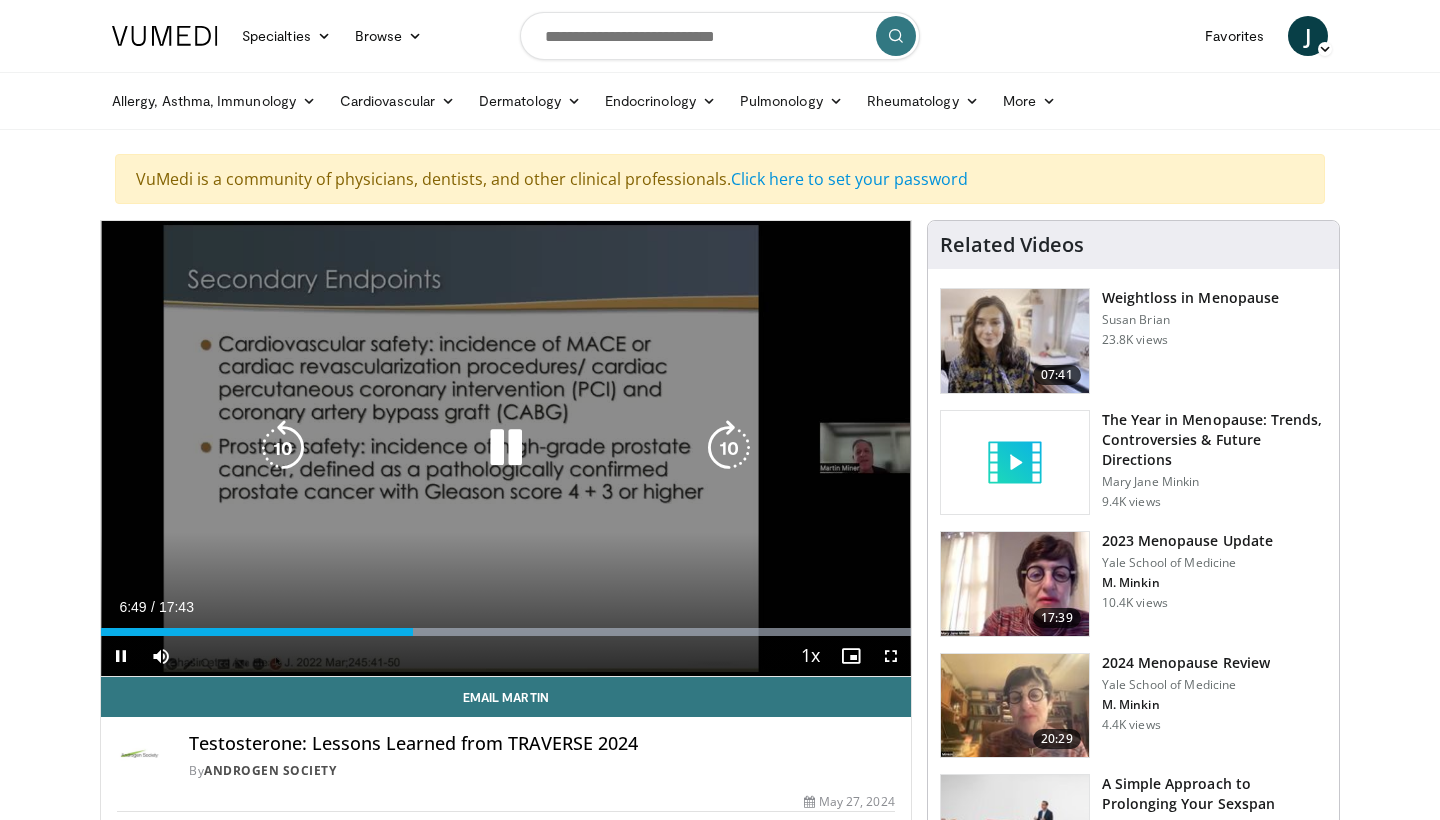 click at bounding box center (729, 448) 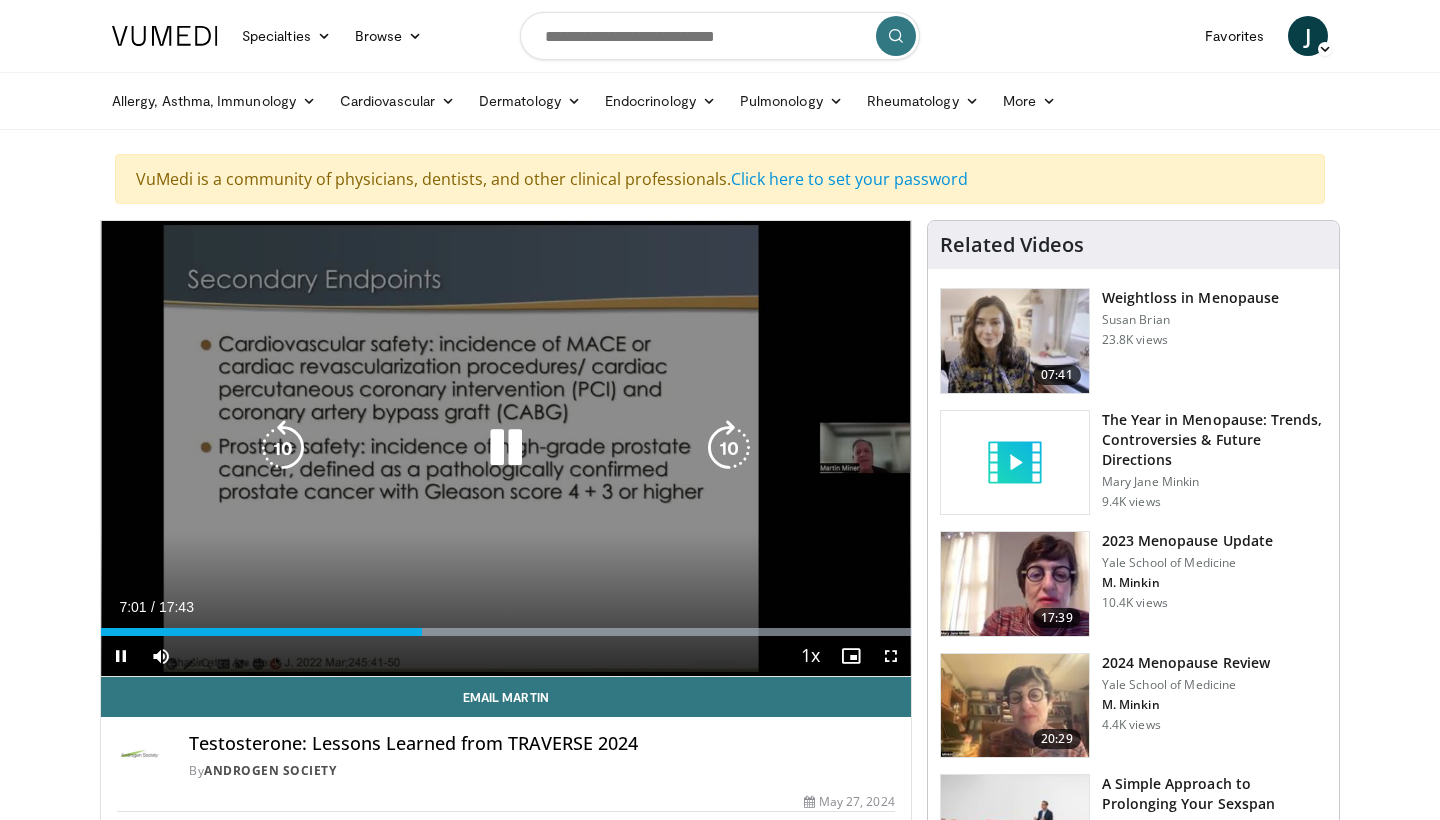 click at bounding box center [729, 448] 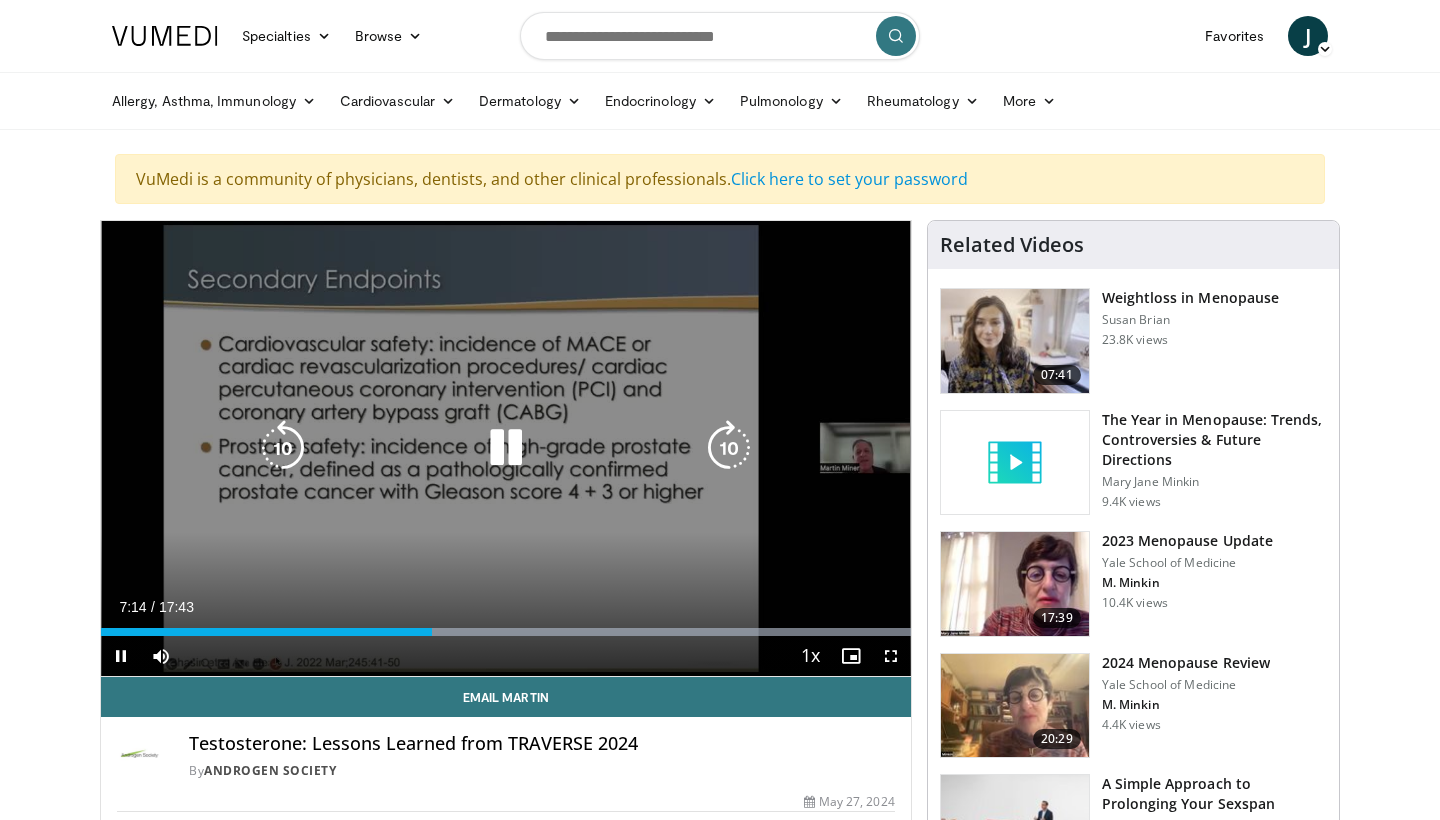 click at bounding box center (729, 448) 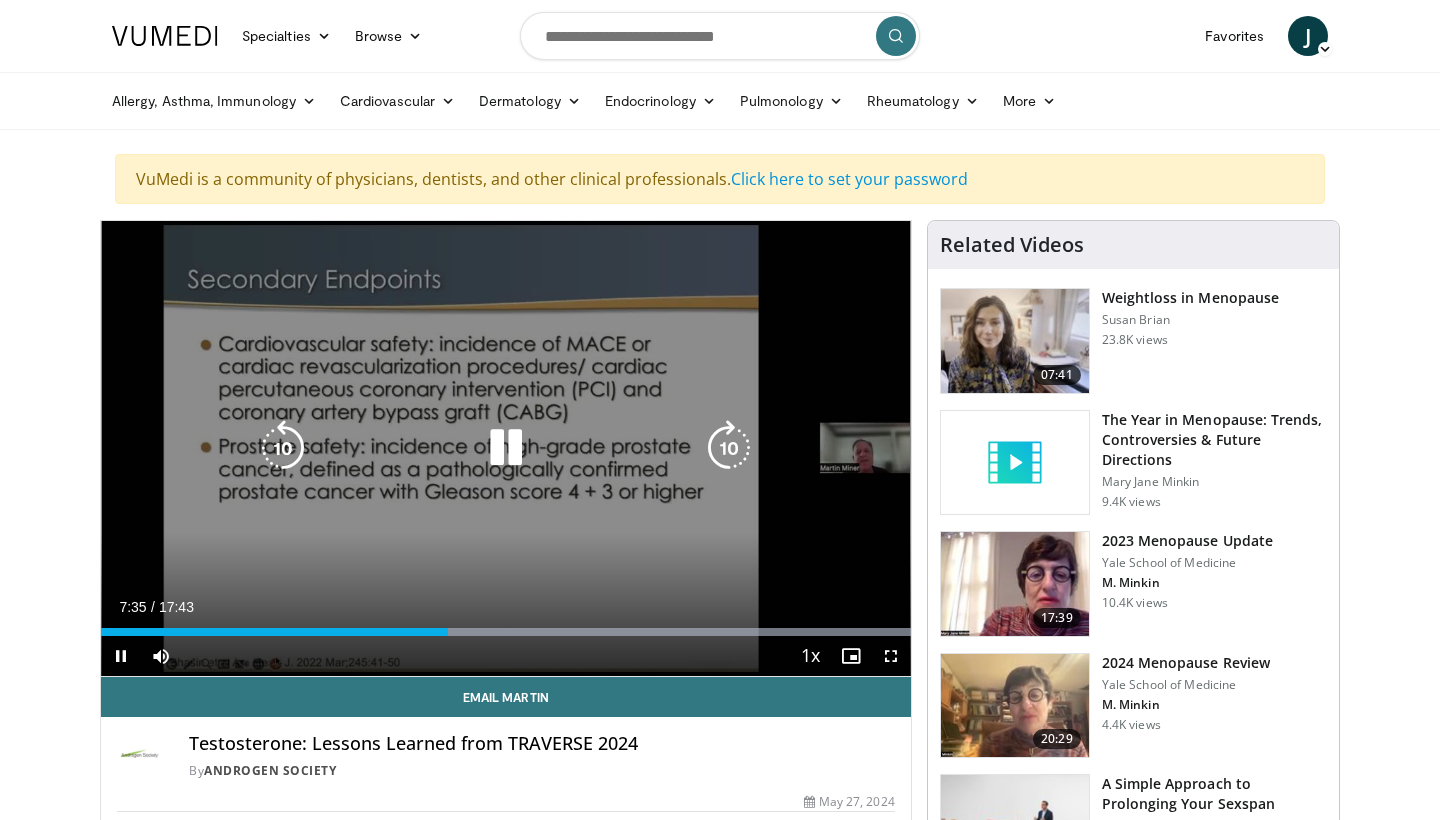 click at bounding box center (729, 448) 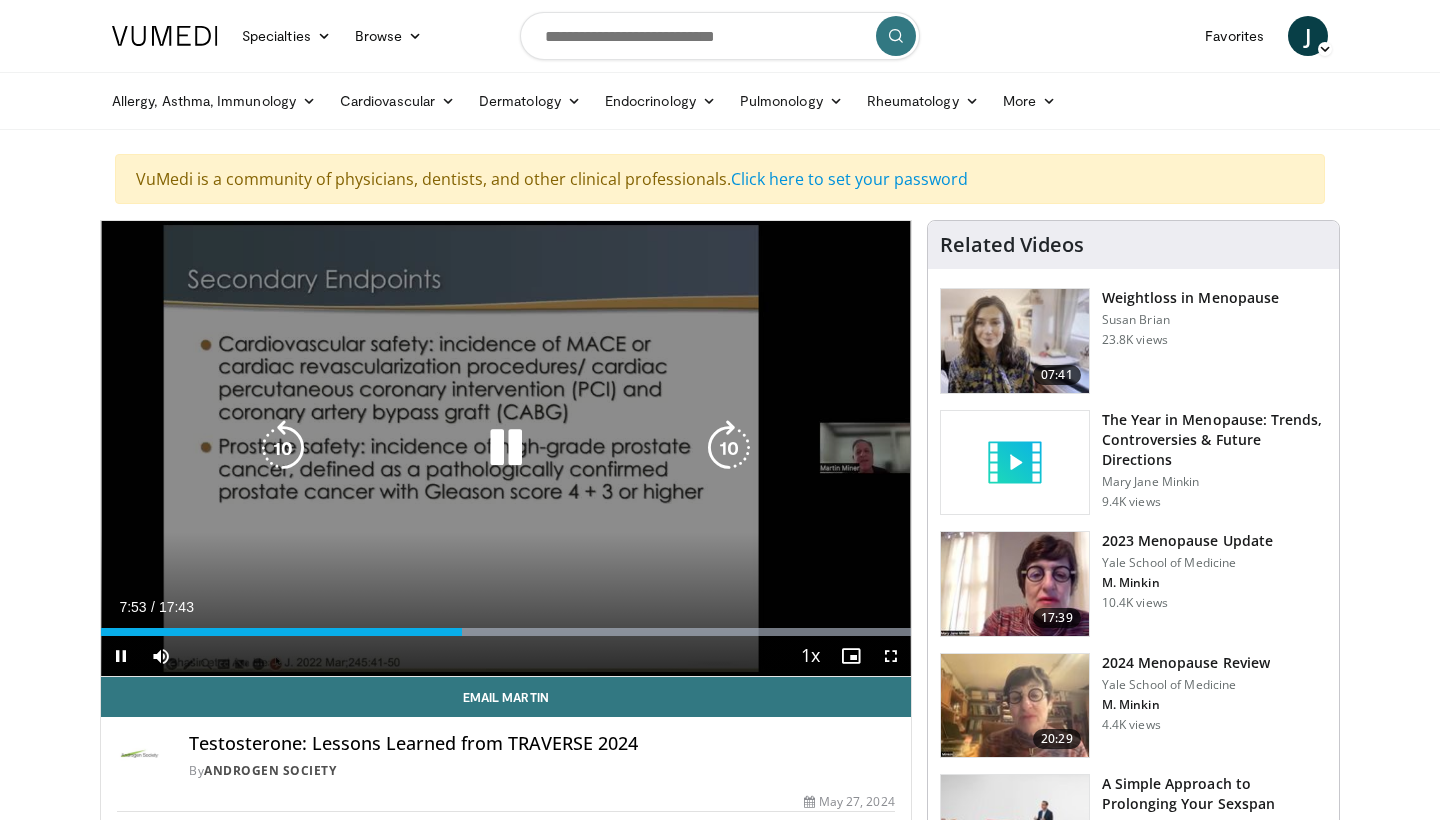 click at bounding box center [729, 448] 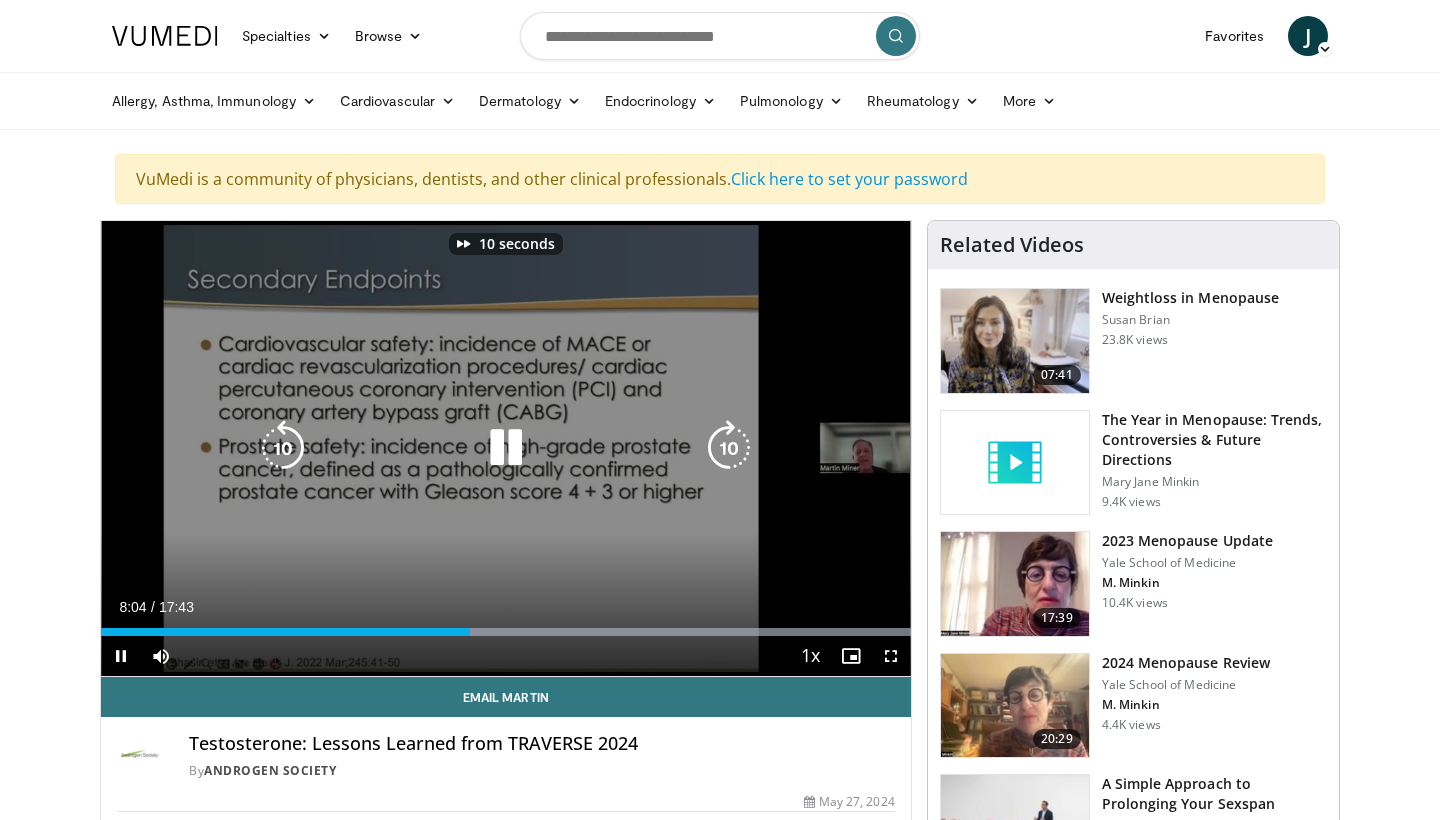 click at bounding box center [729, 448] 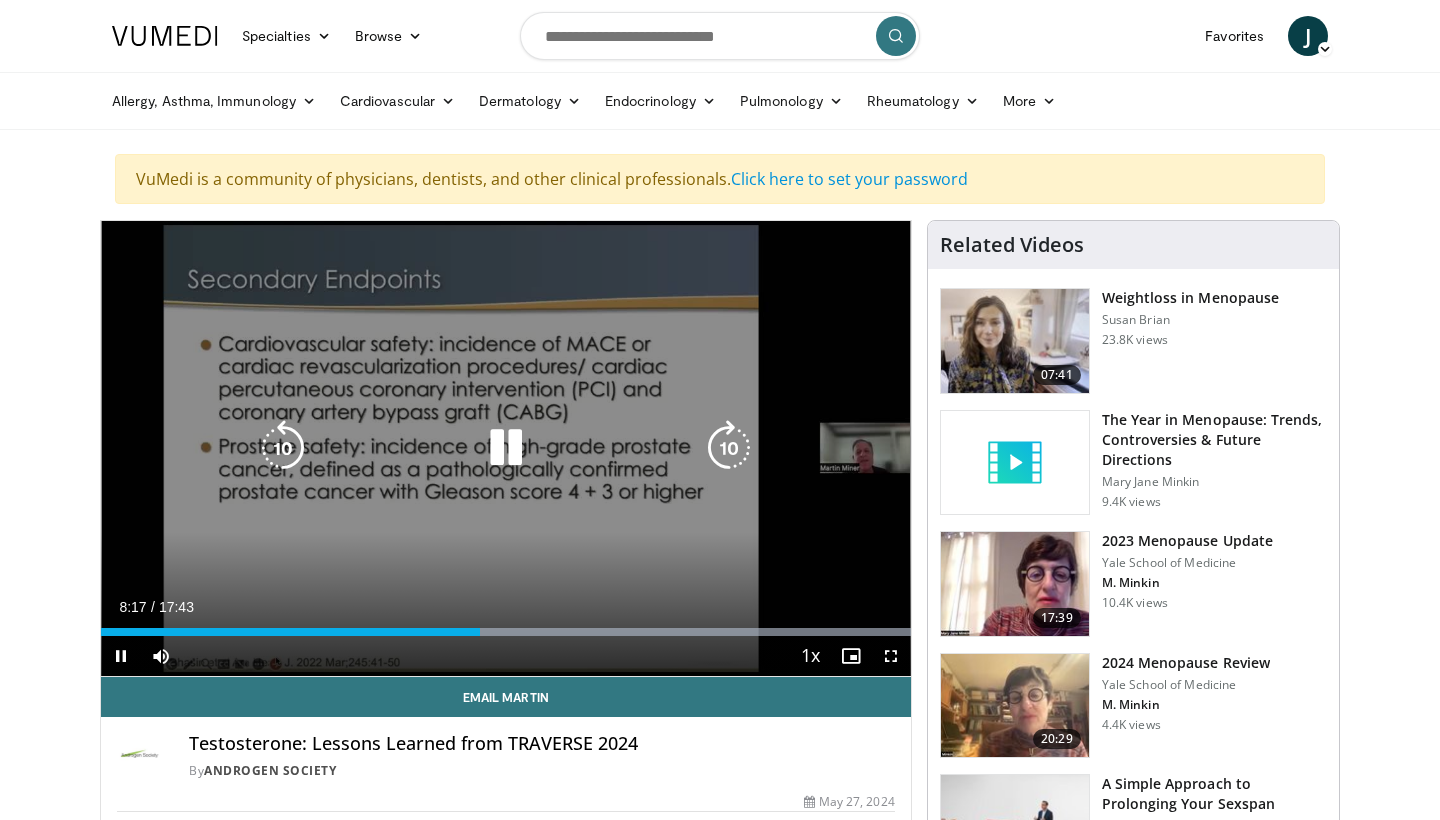 click at bounding box center [729, 448] 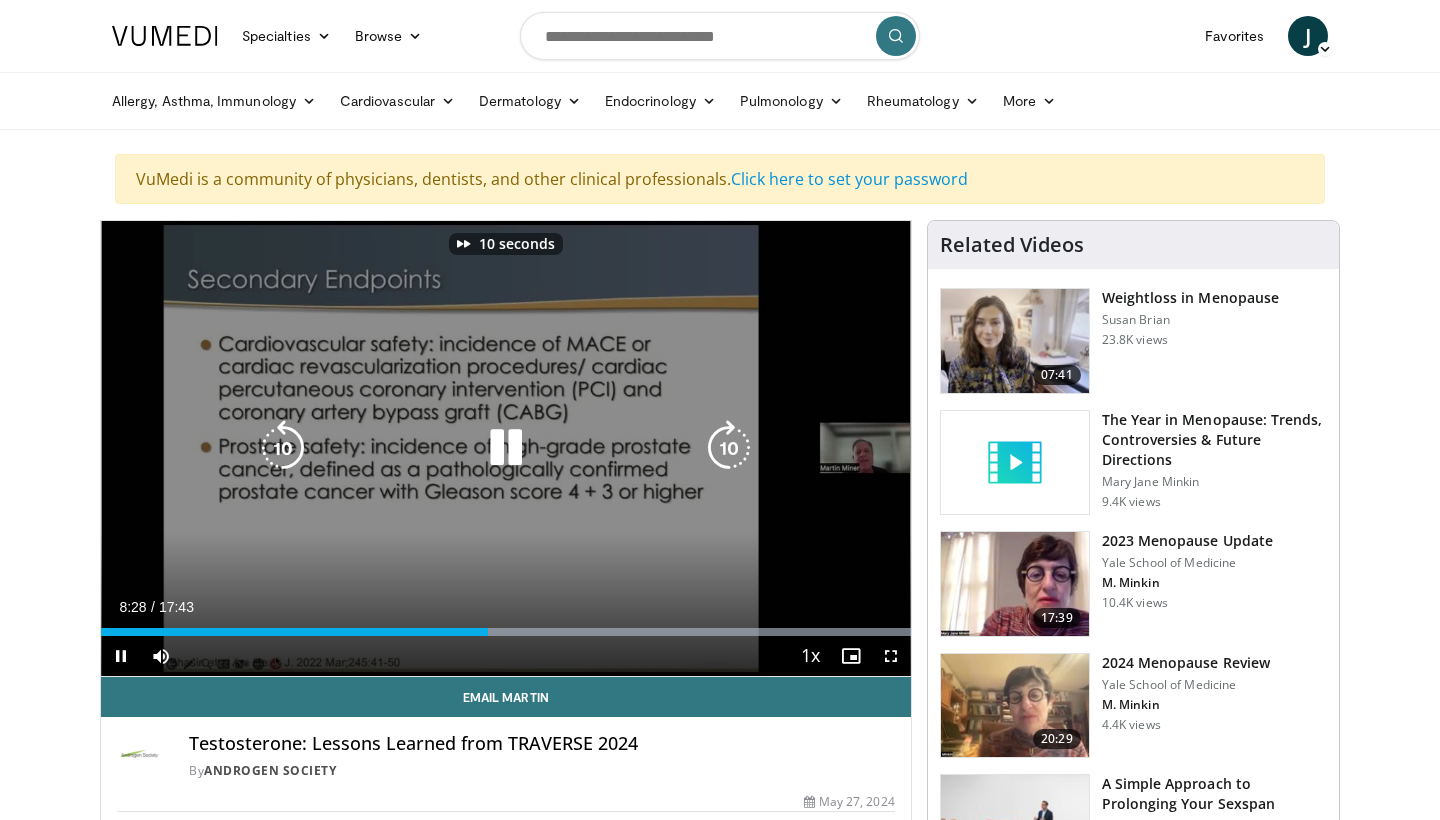 click at bounding box center (729, 448) 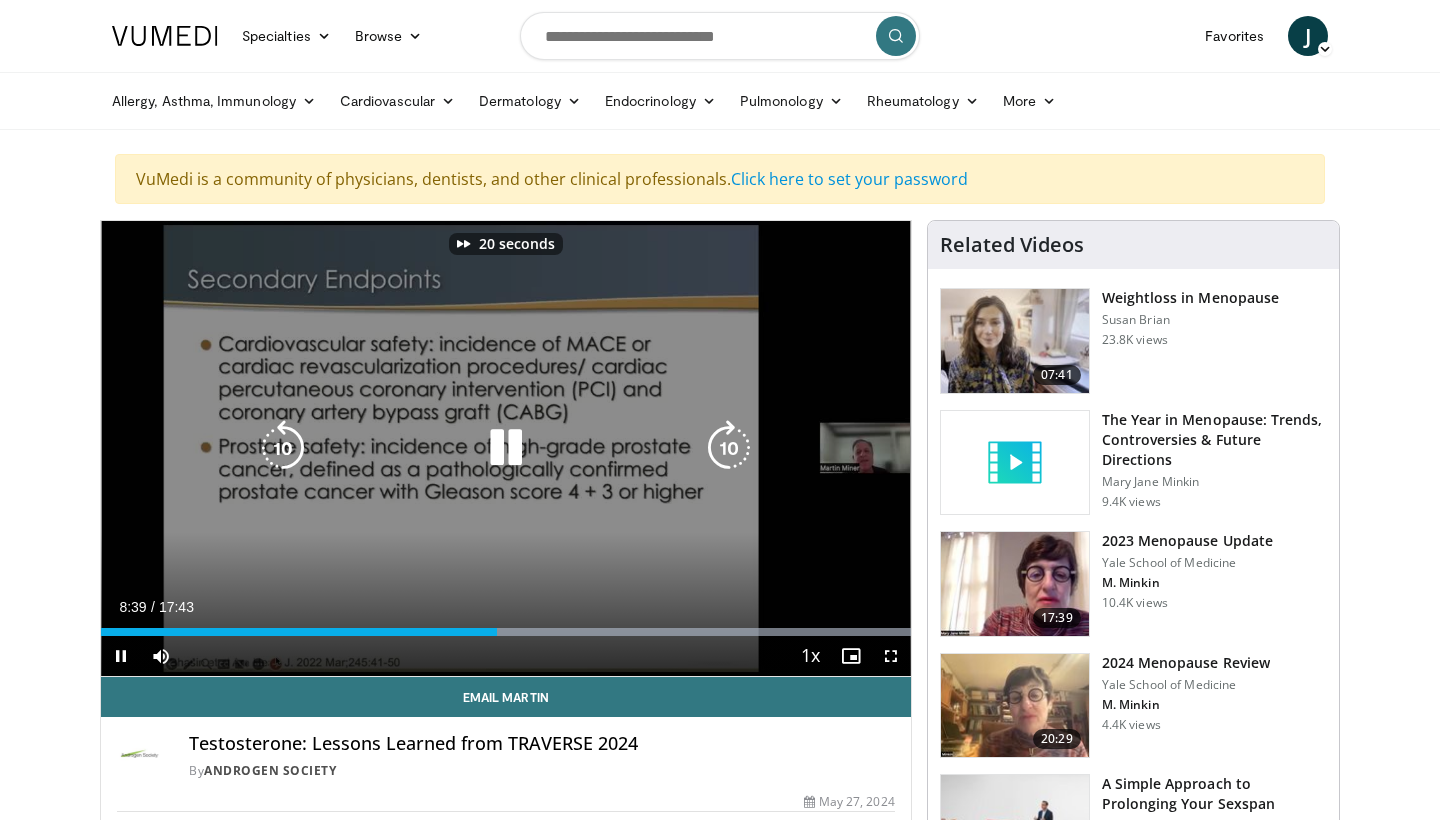 click at bounding box center (729, 448) 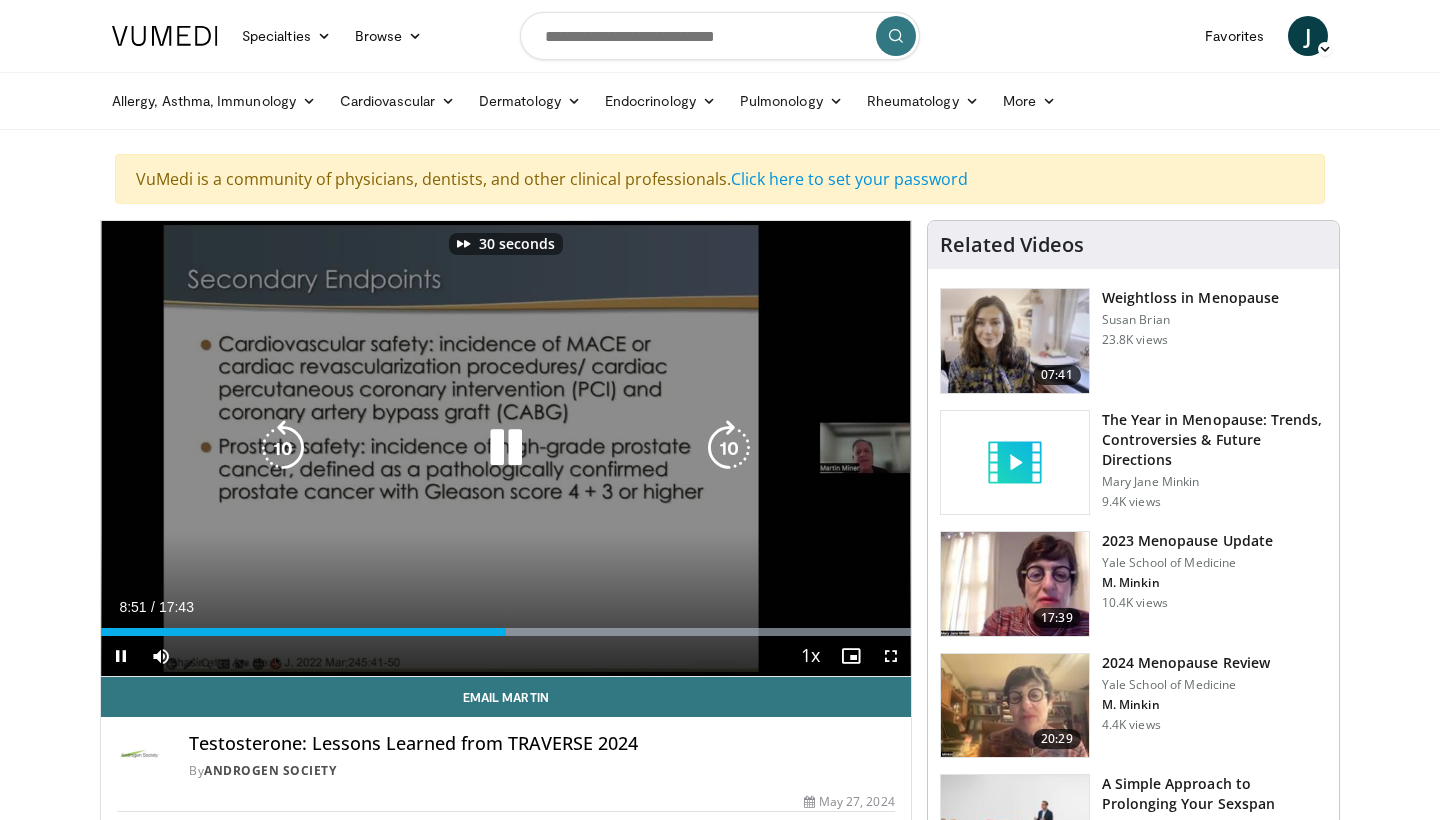 click at bounding box center [729, 448] 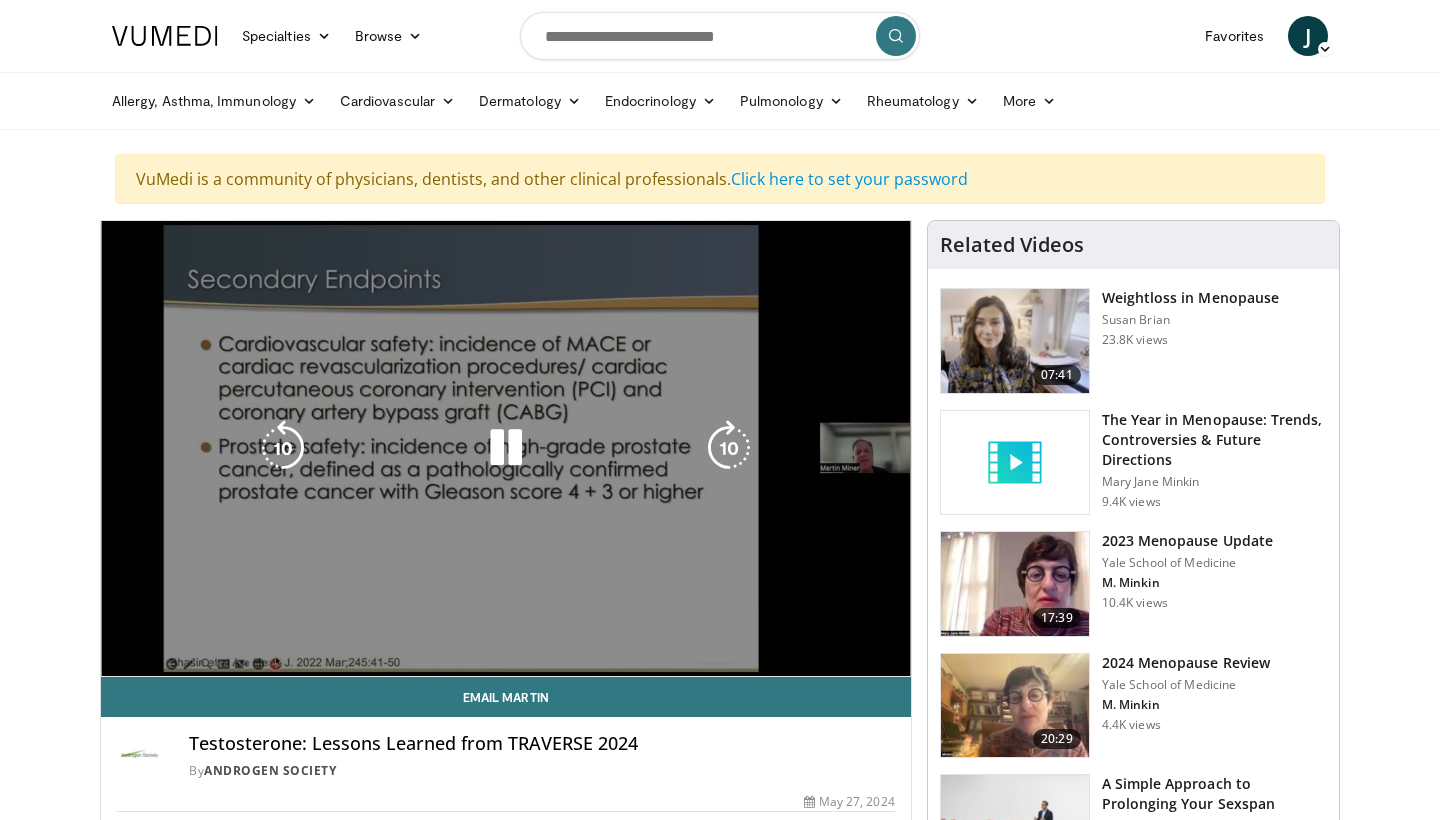 click at bounding box center (729, 448) 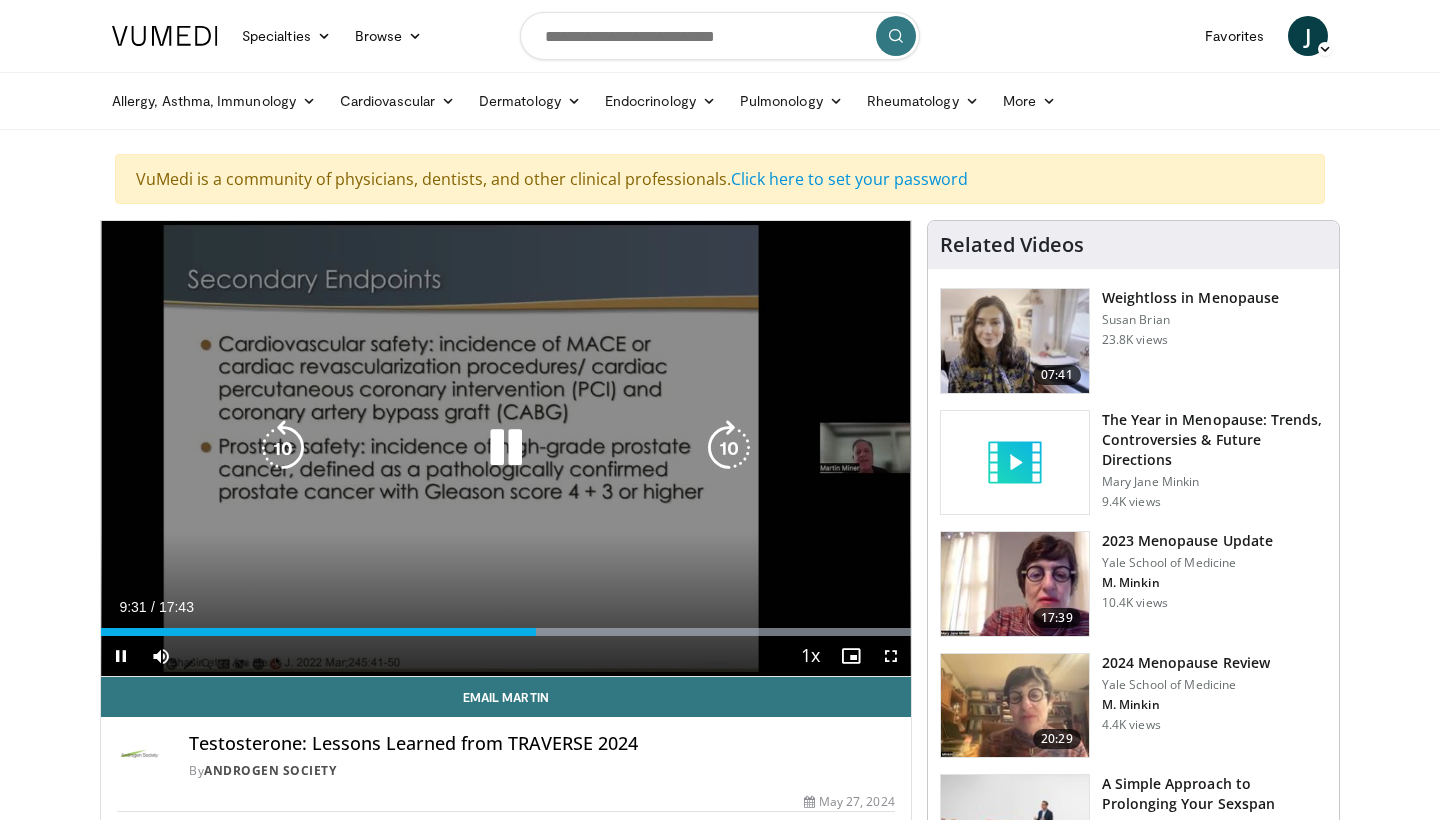 click at bounding box center [729, 448] 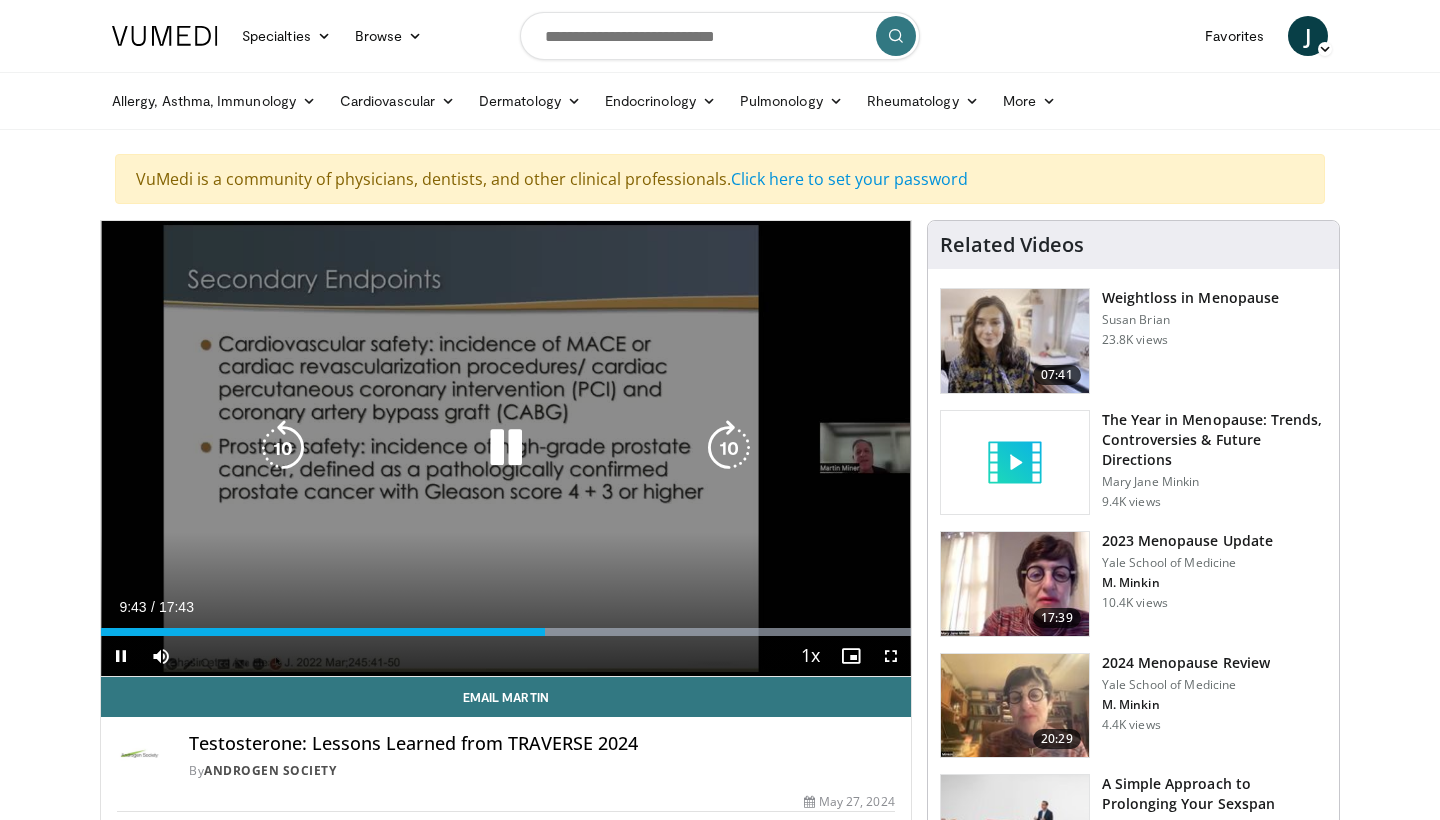 click at bounding box center (729, 448) 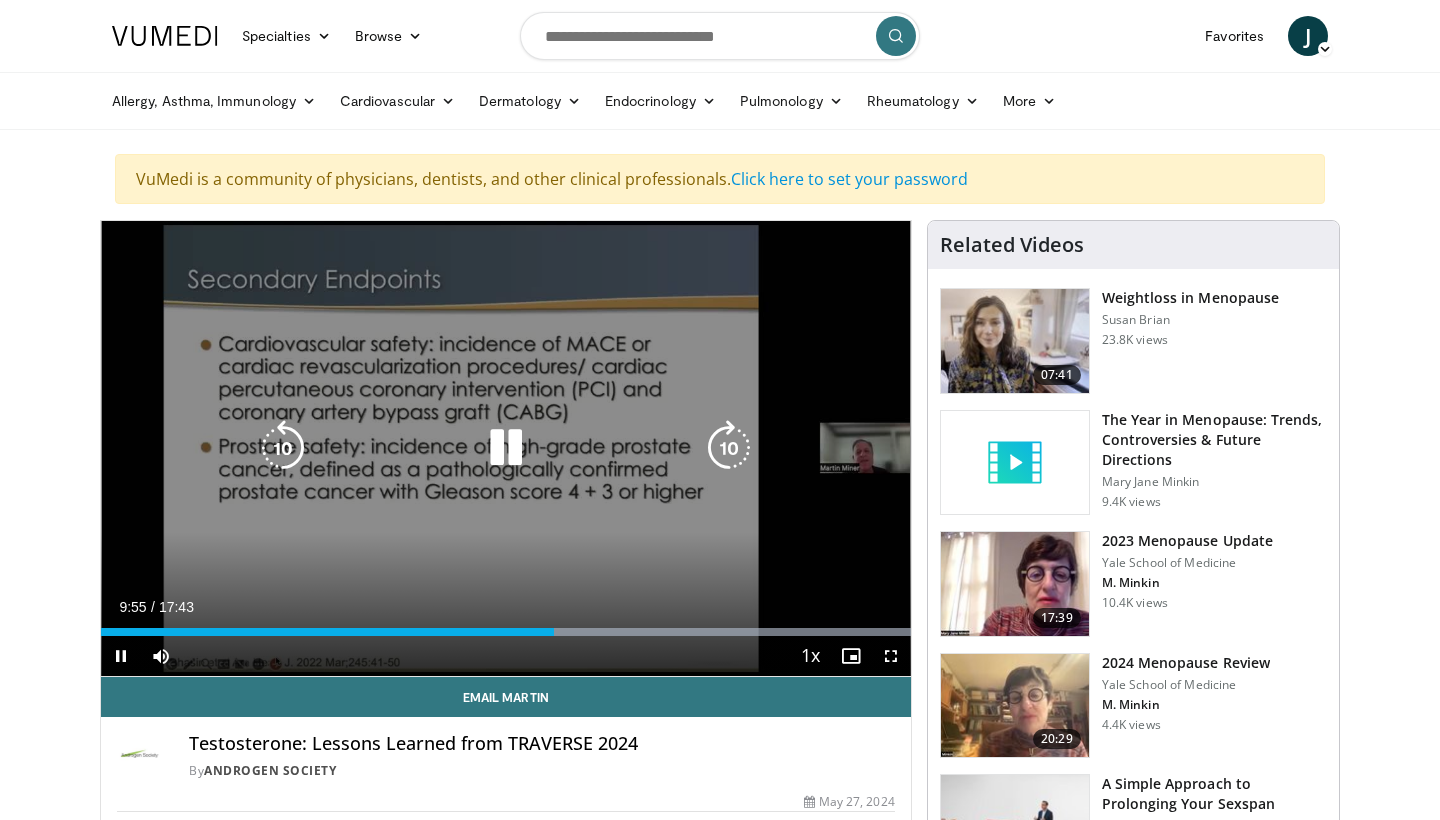click at bounding box center (729, 448) 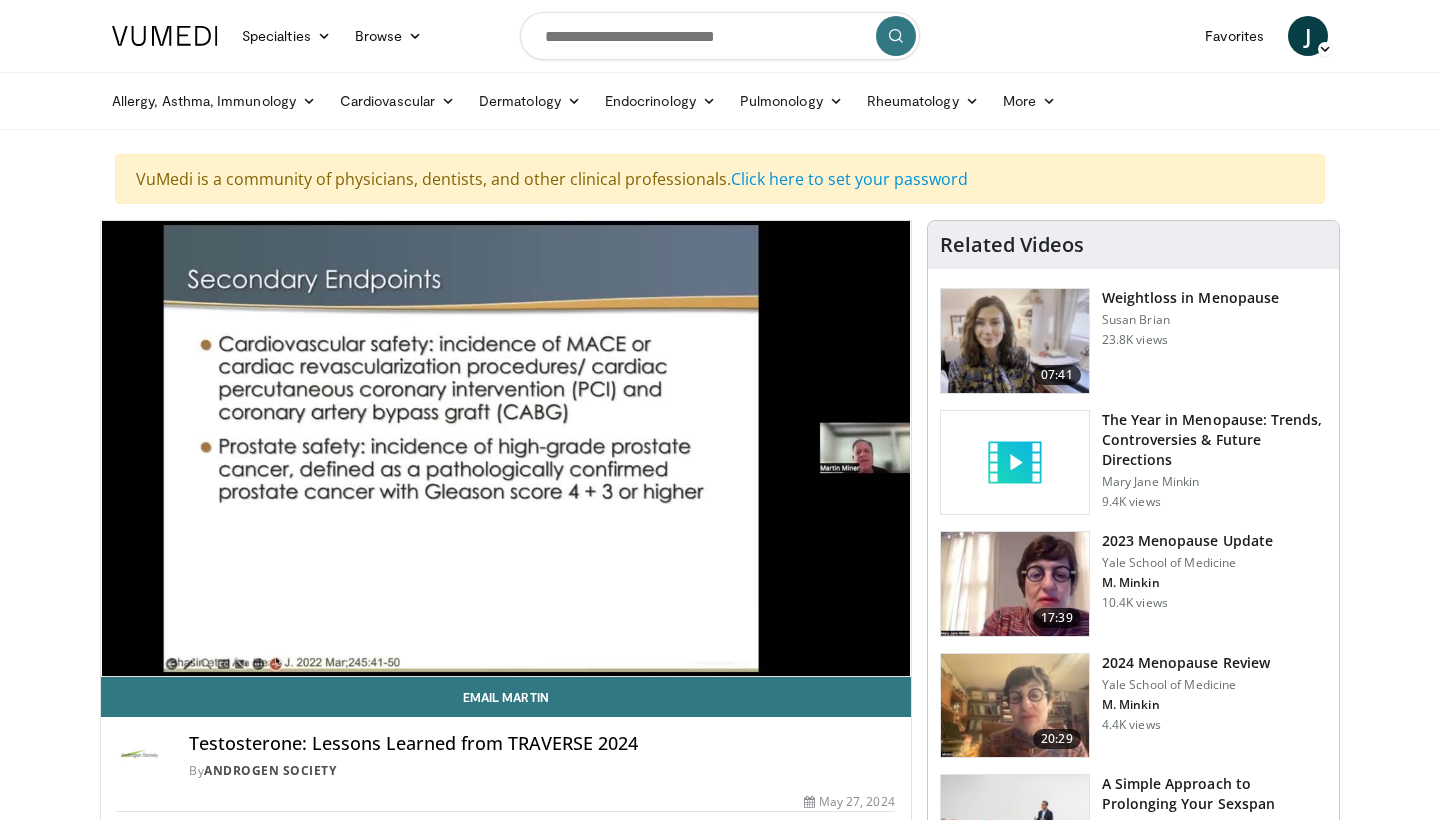 click on "10 seconds
Tap to unmute" at bounding box center [506, 448] 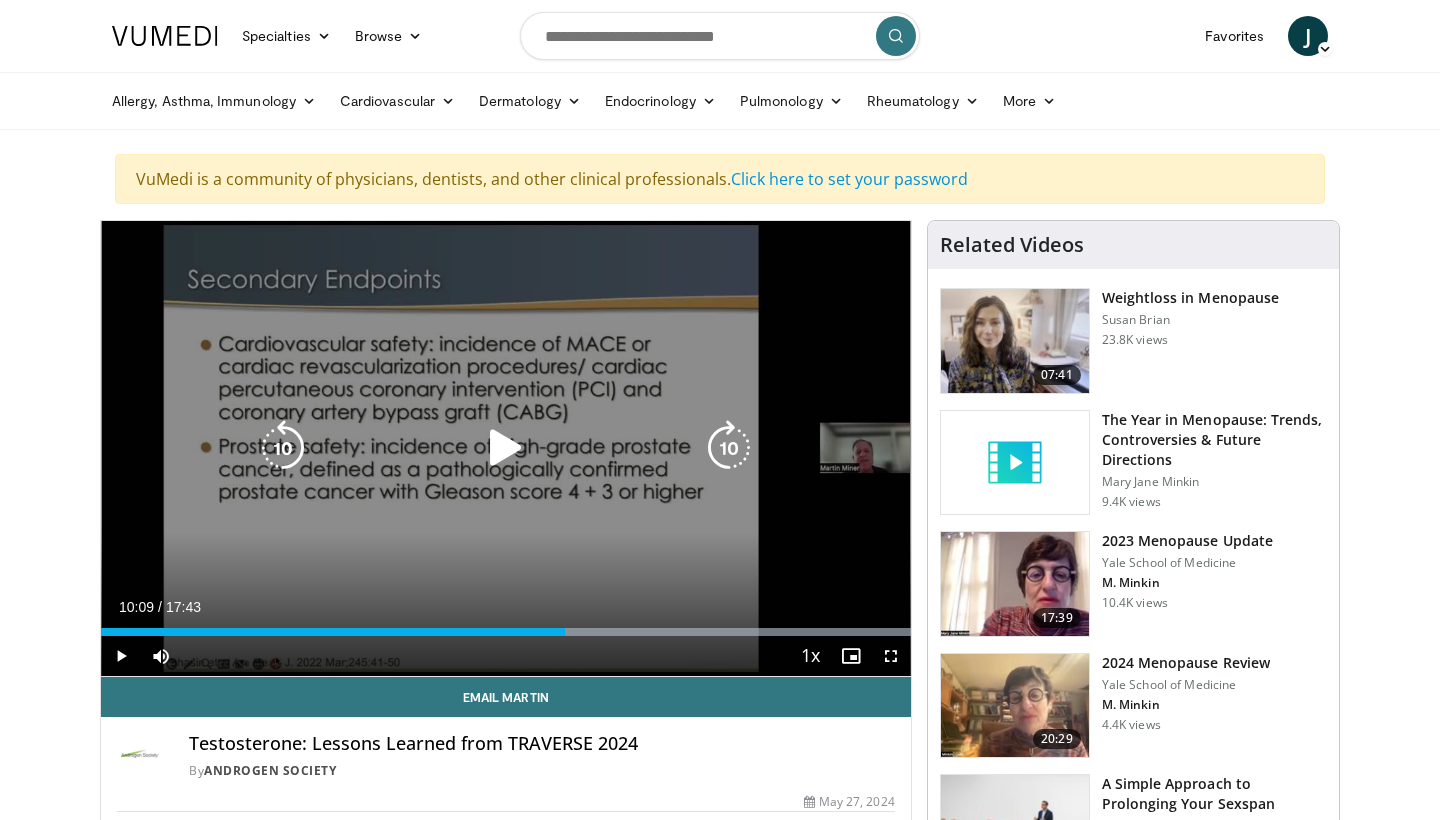 click at bounding box center [729, 448] 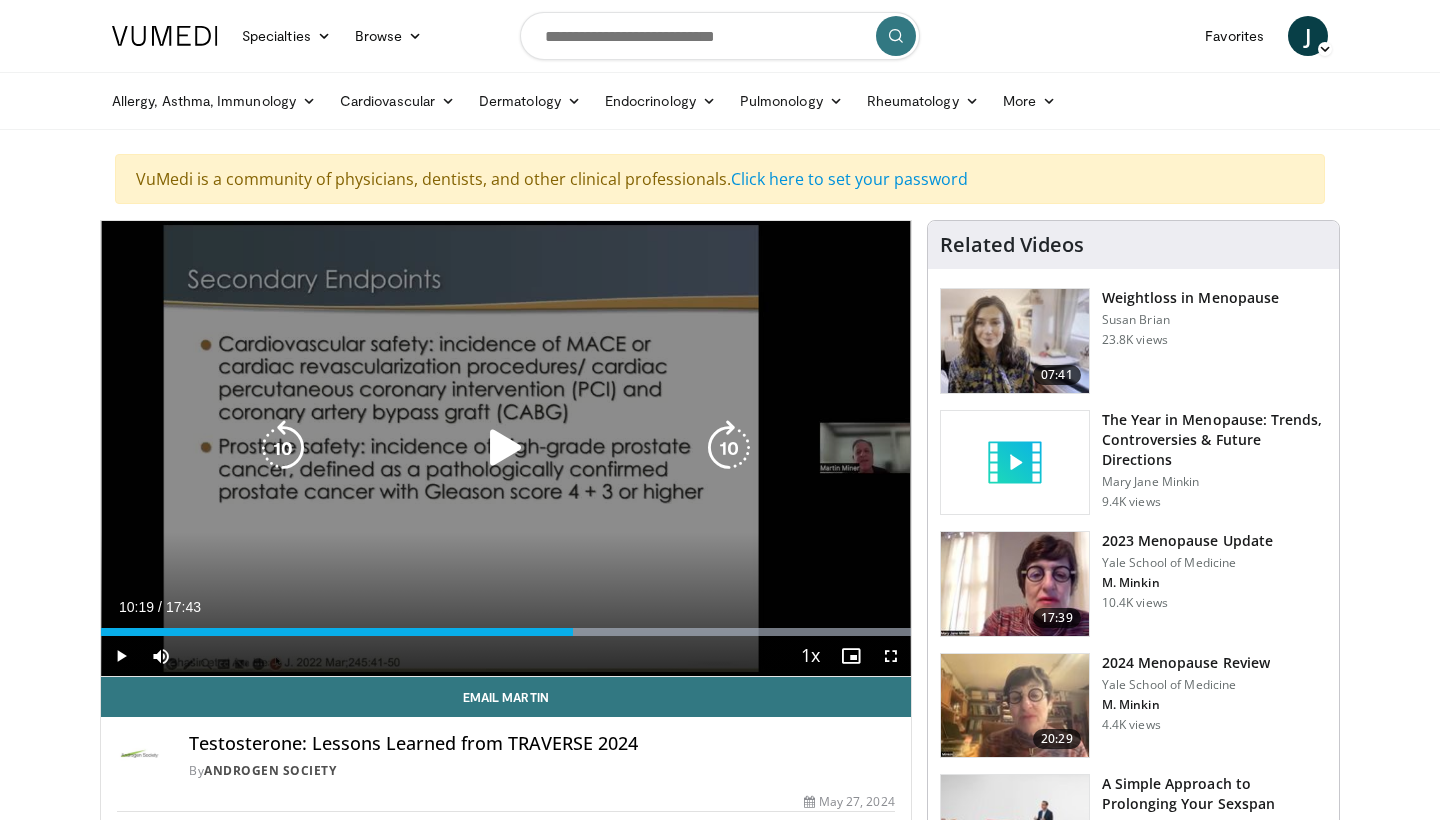 click at bounding box center [506, 448] 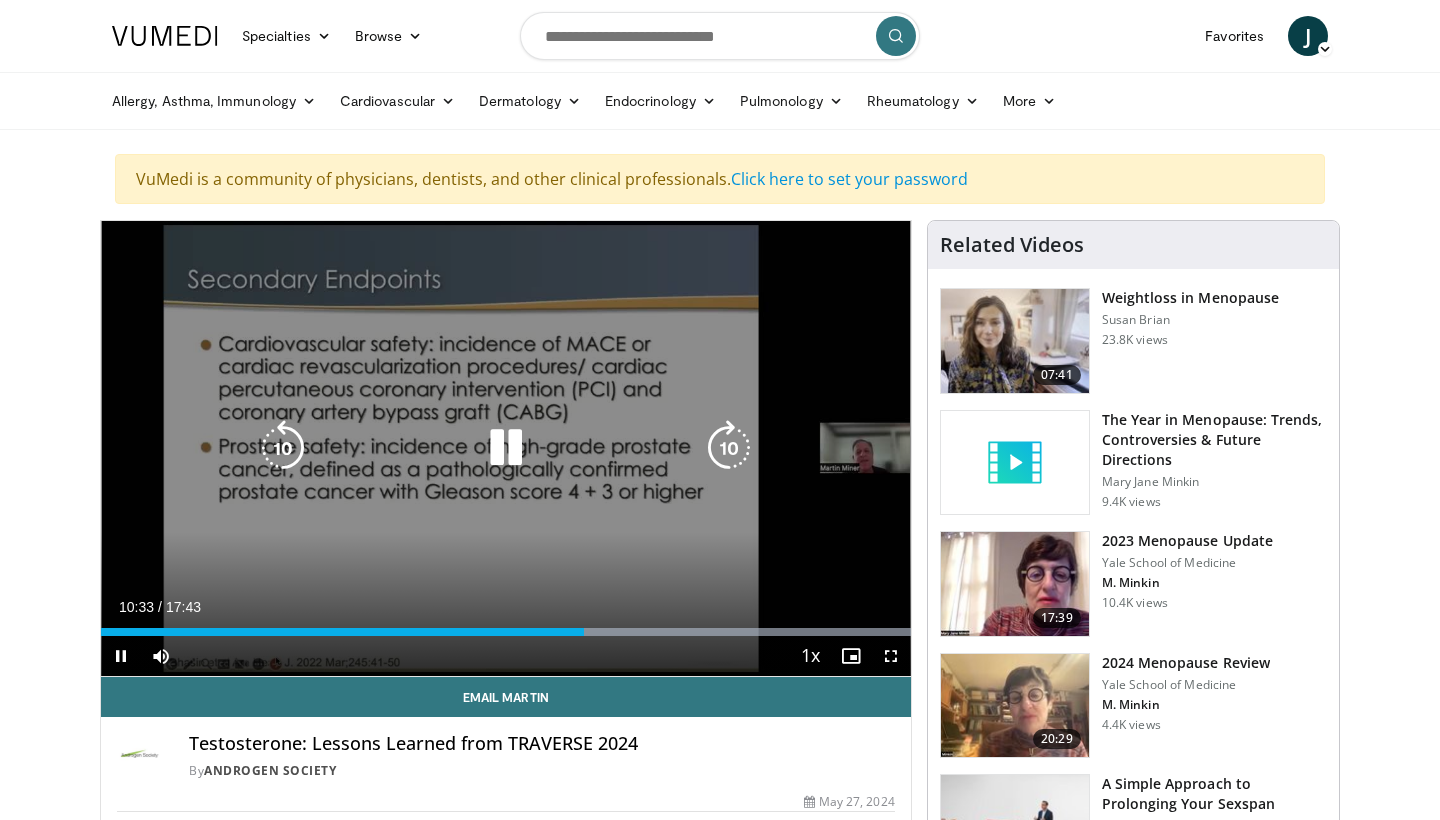 click at bounding box center (729, 448) 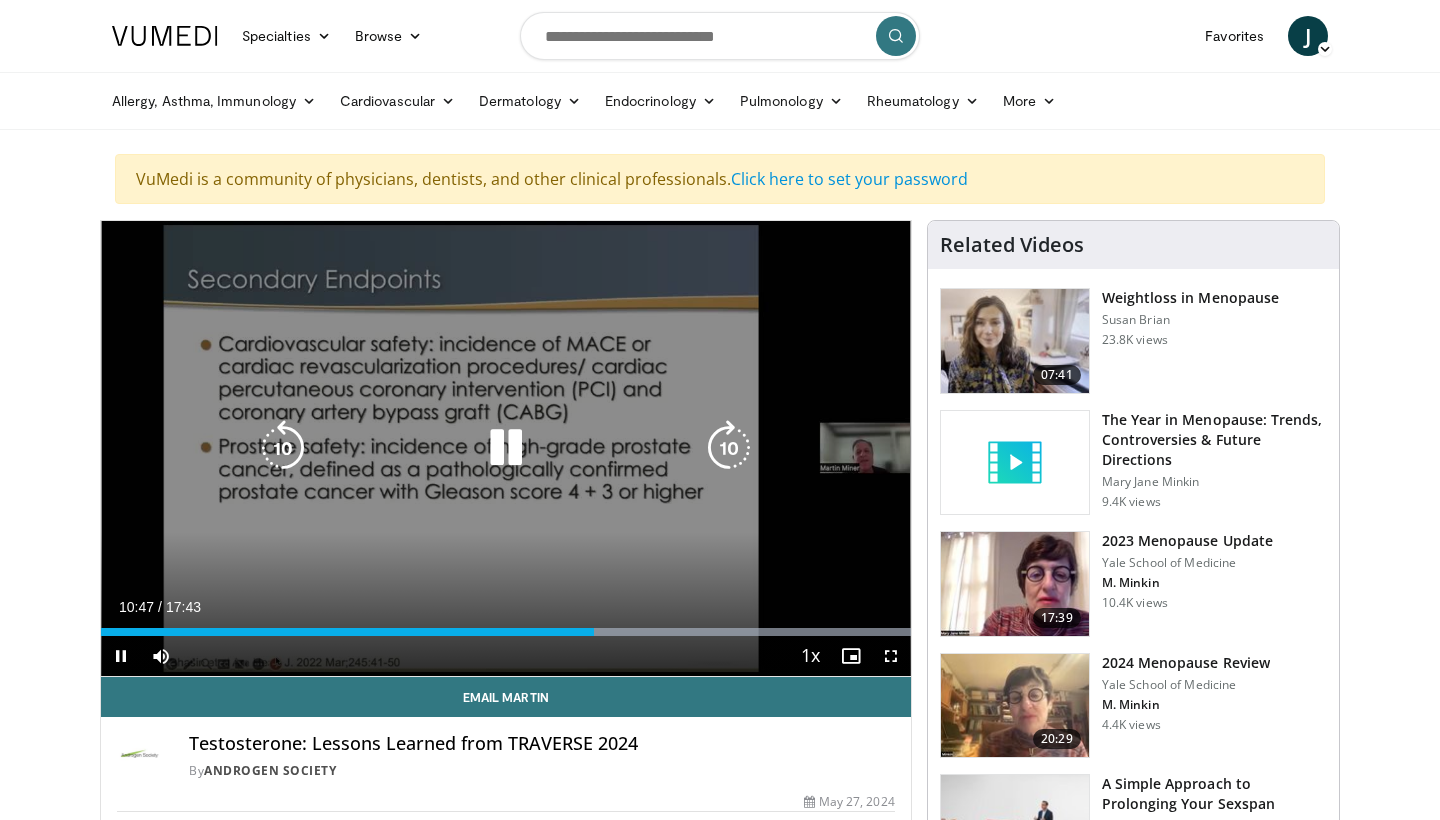 click at bounding box center [729, 448] 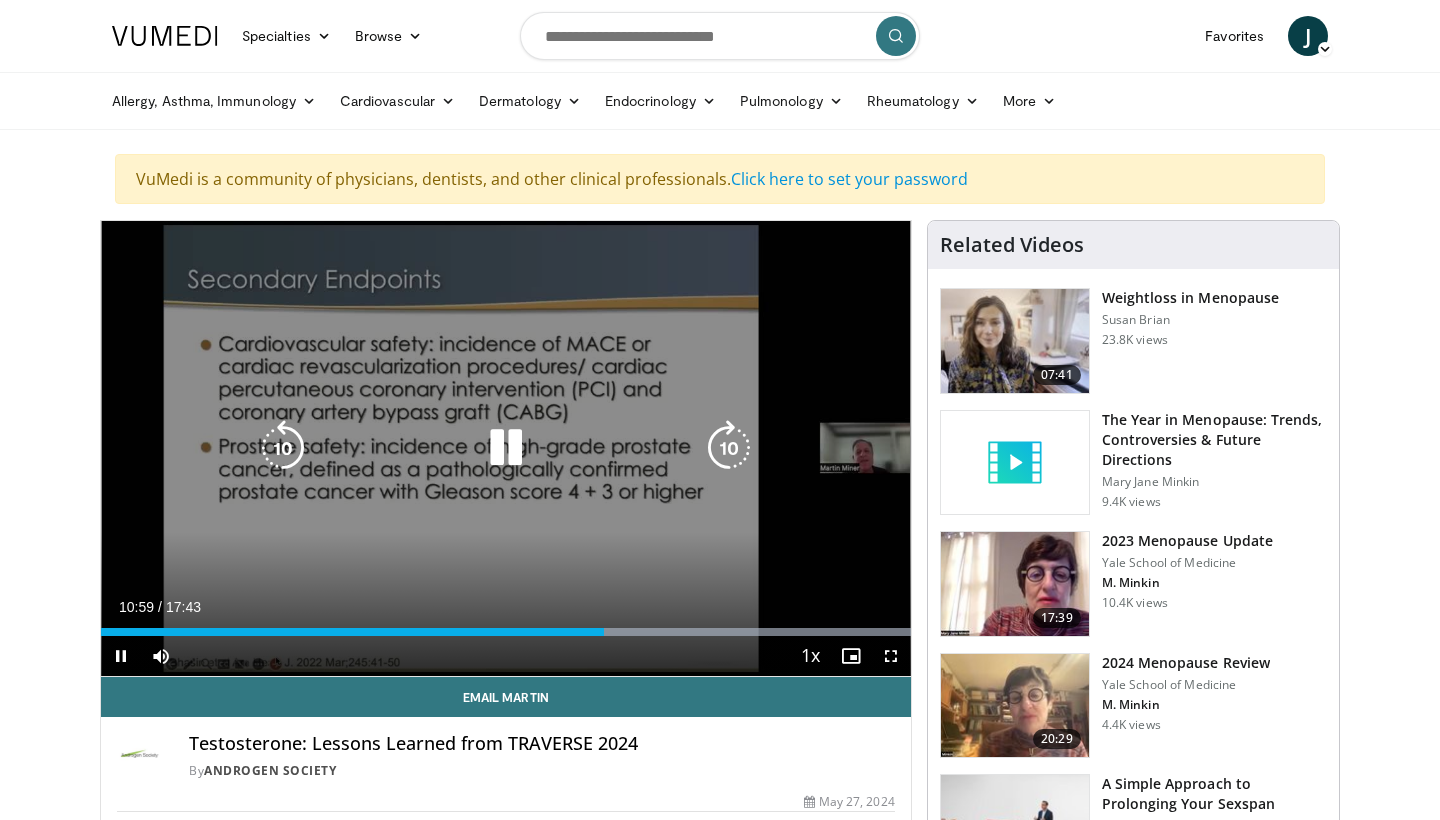 click at bounding box center [729, 448] 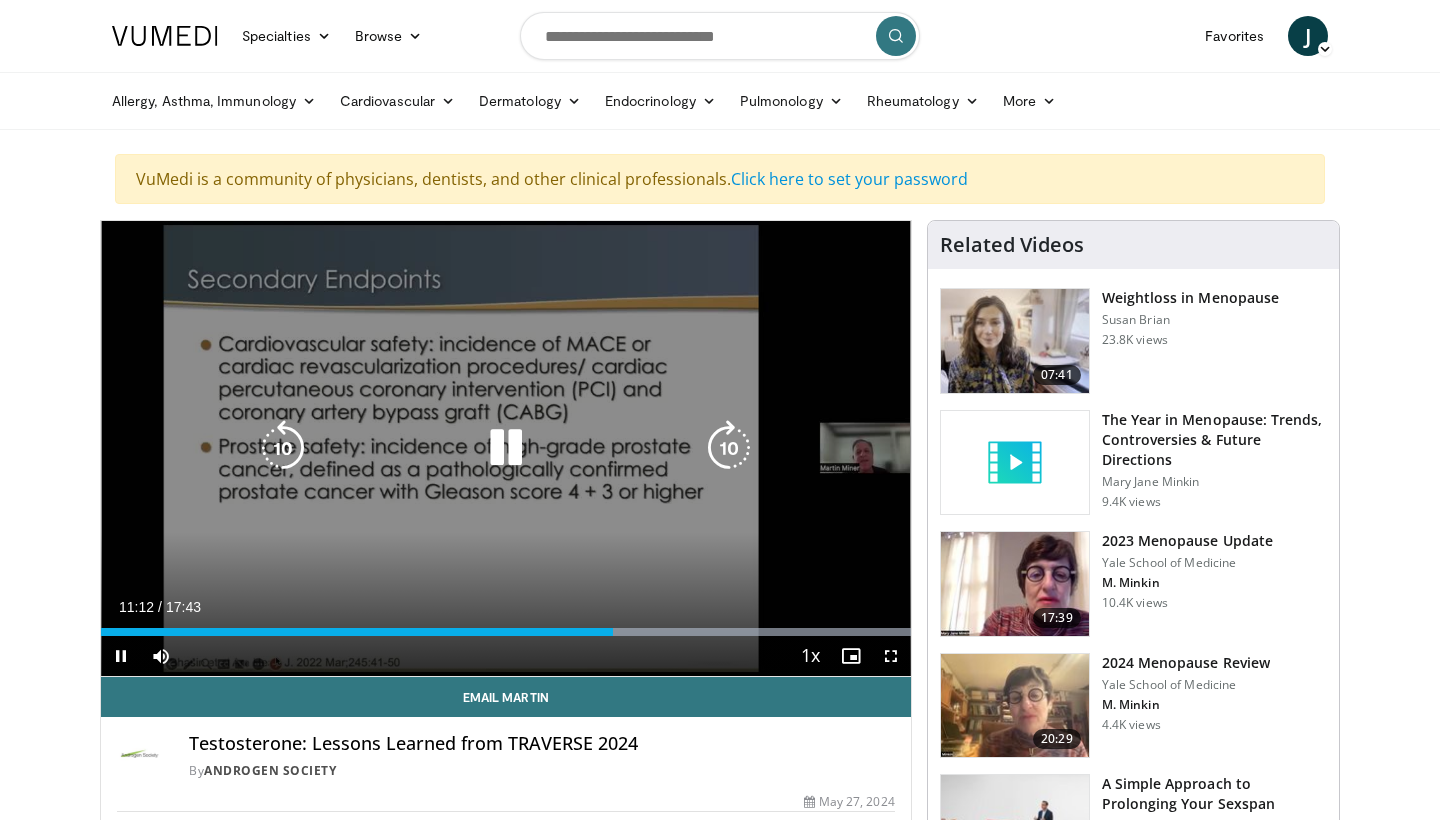click at bounding box center (729, 448) 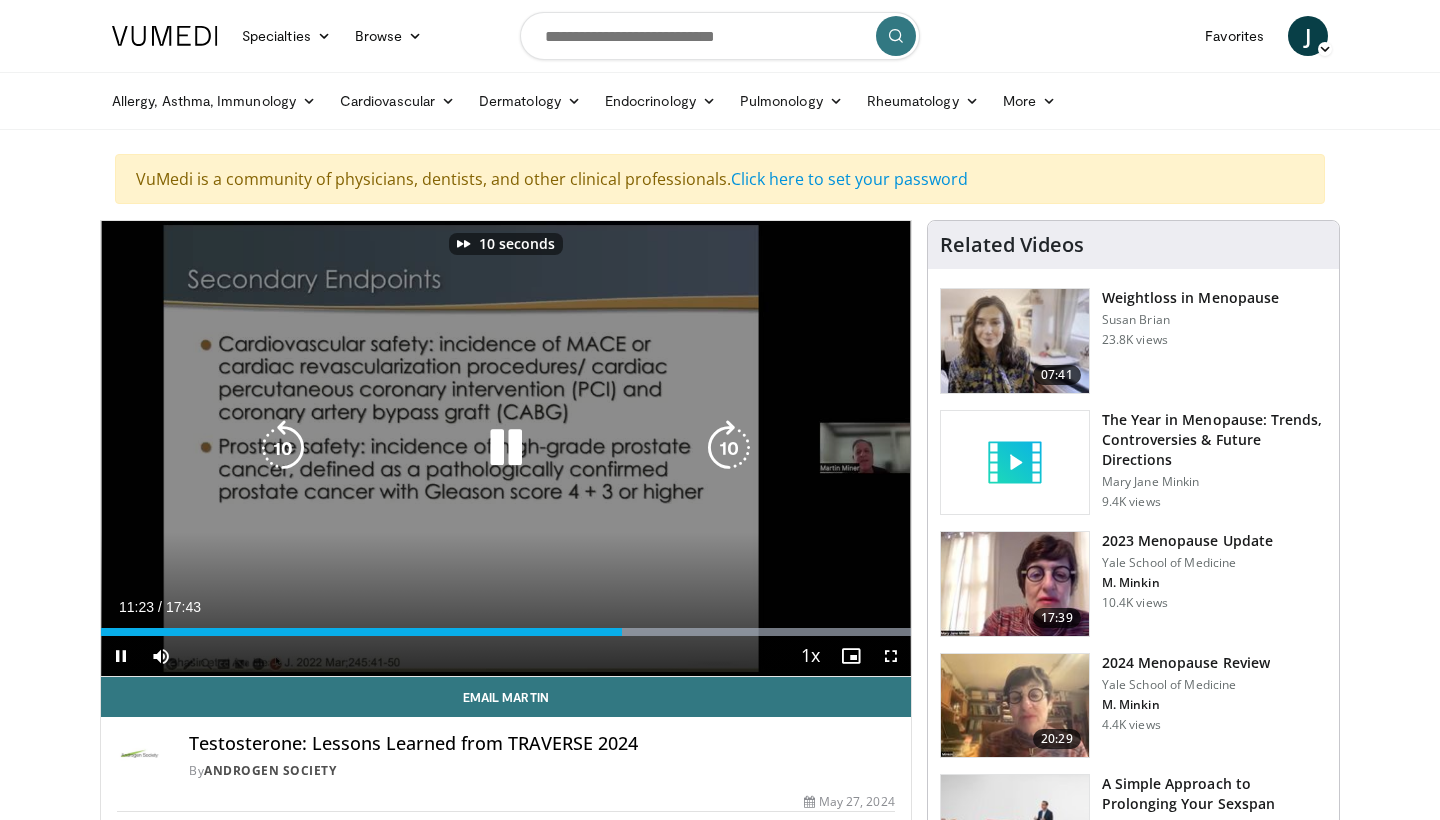 click at bounding box center [729, 448] 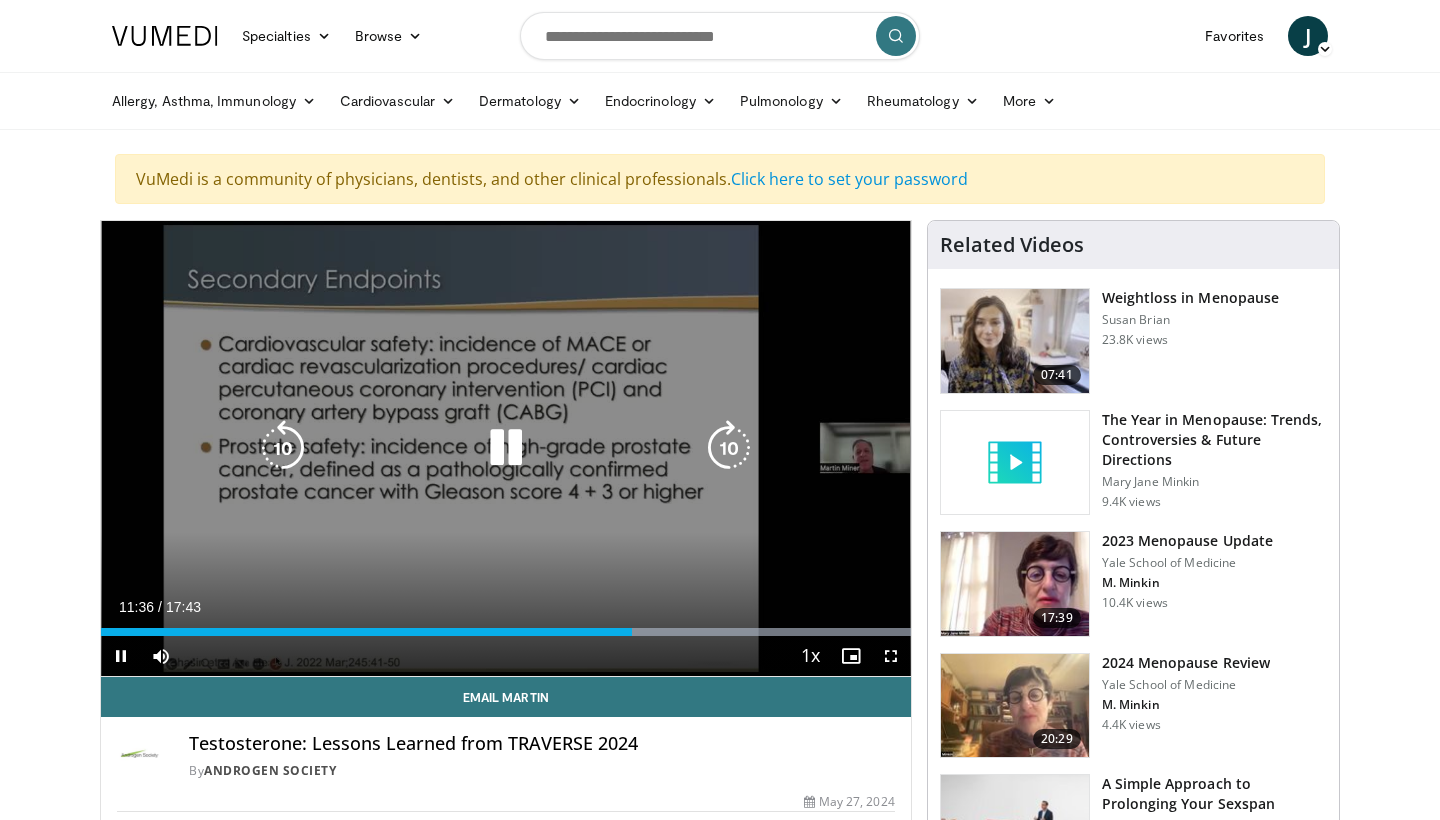 click at bounding box center (729, 448) 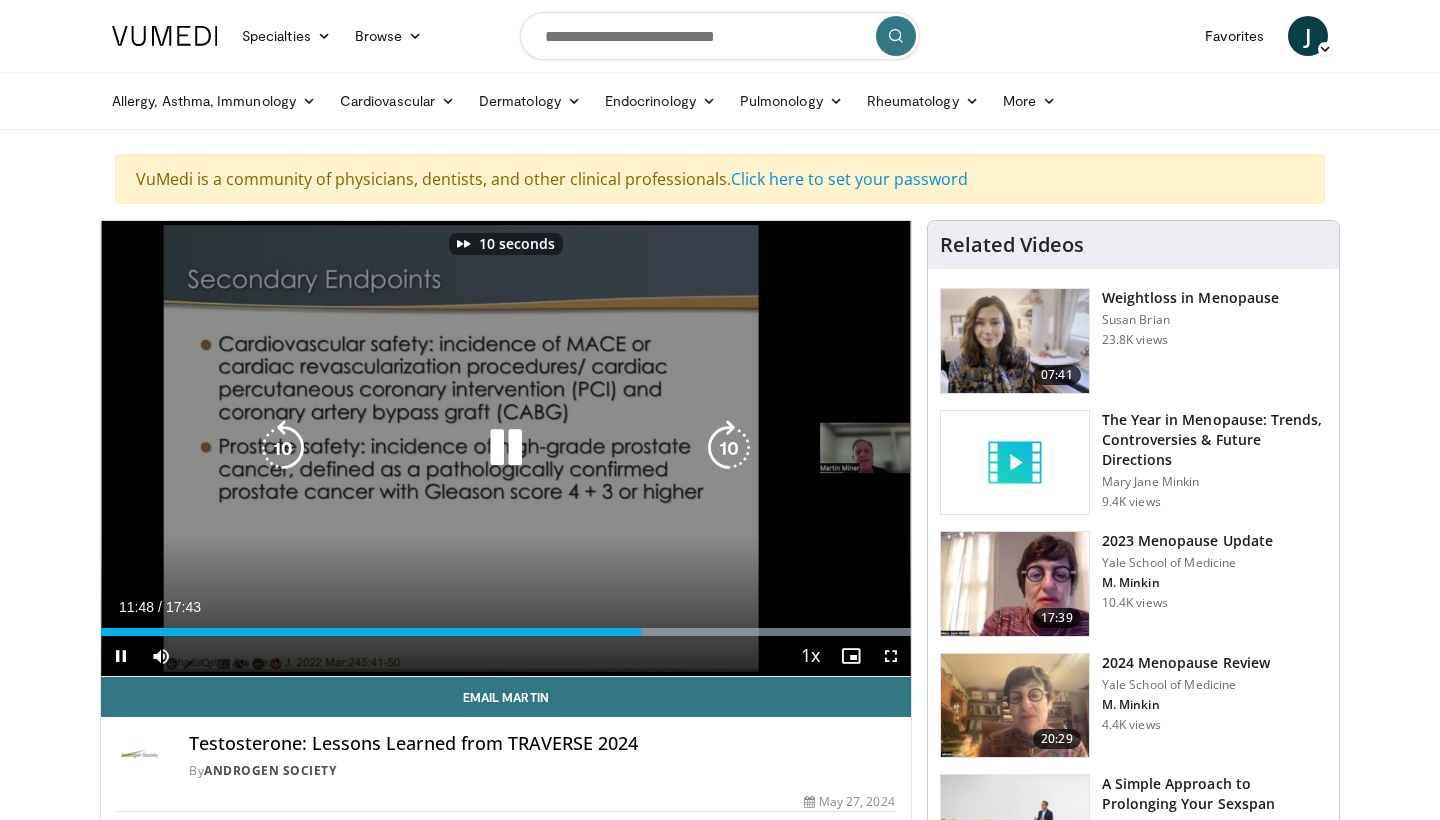 click at bounding box center [729, 448] 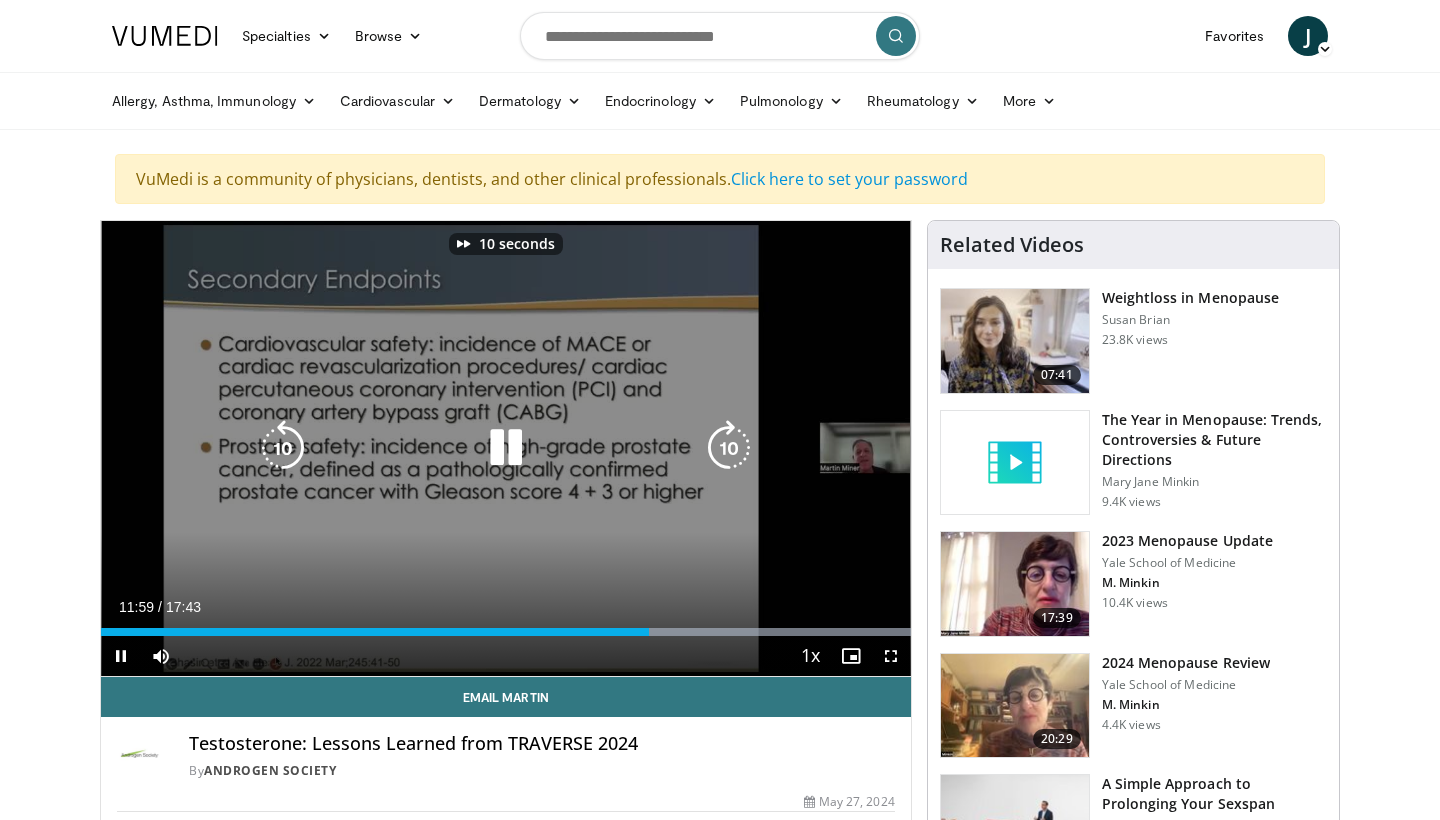 click at bounding box center [729, 448] 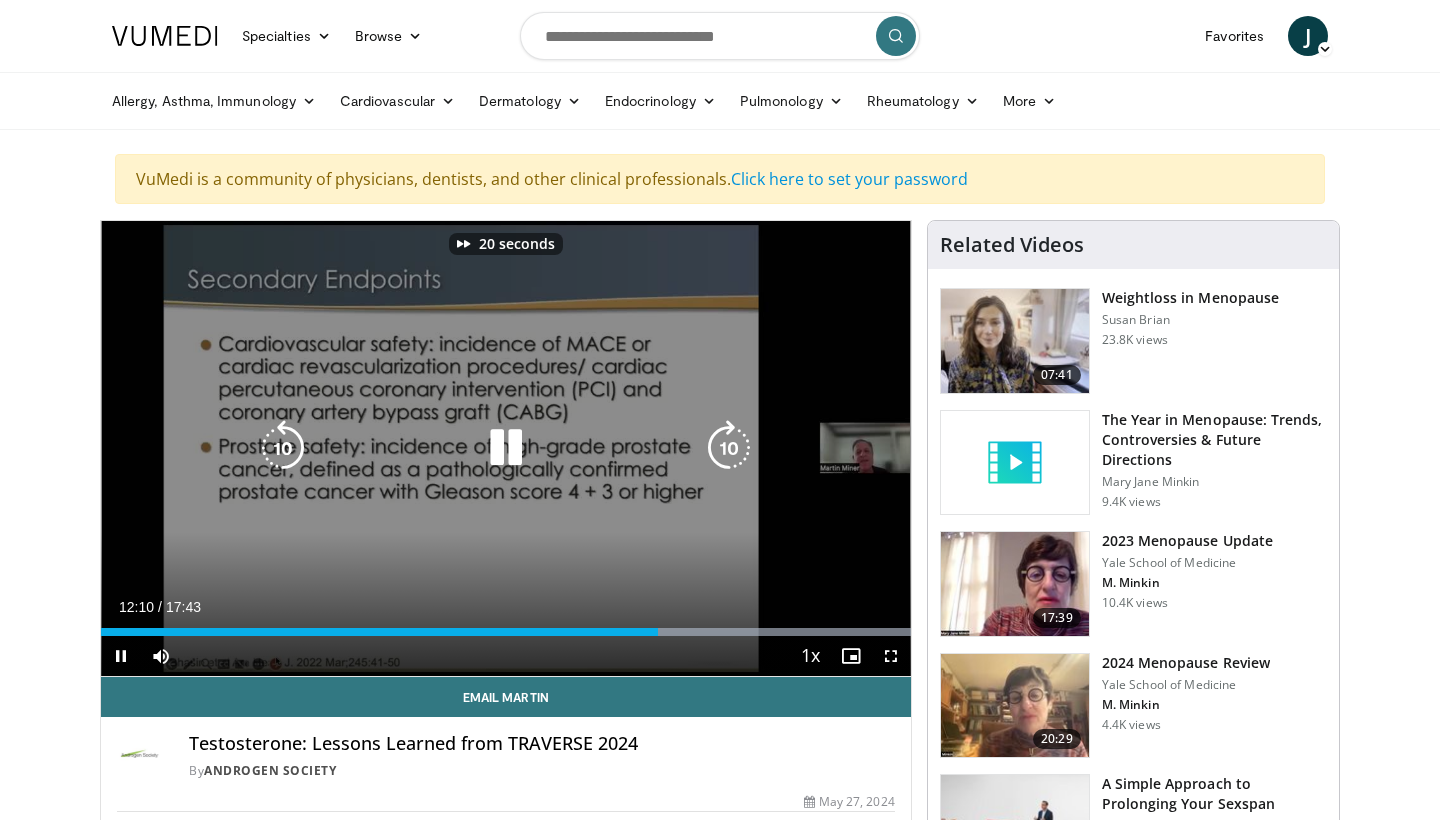 click at bounding box center [729, 448] 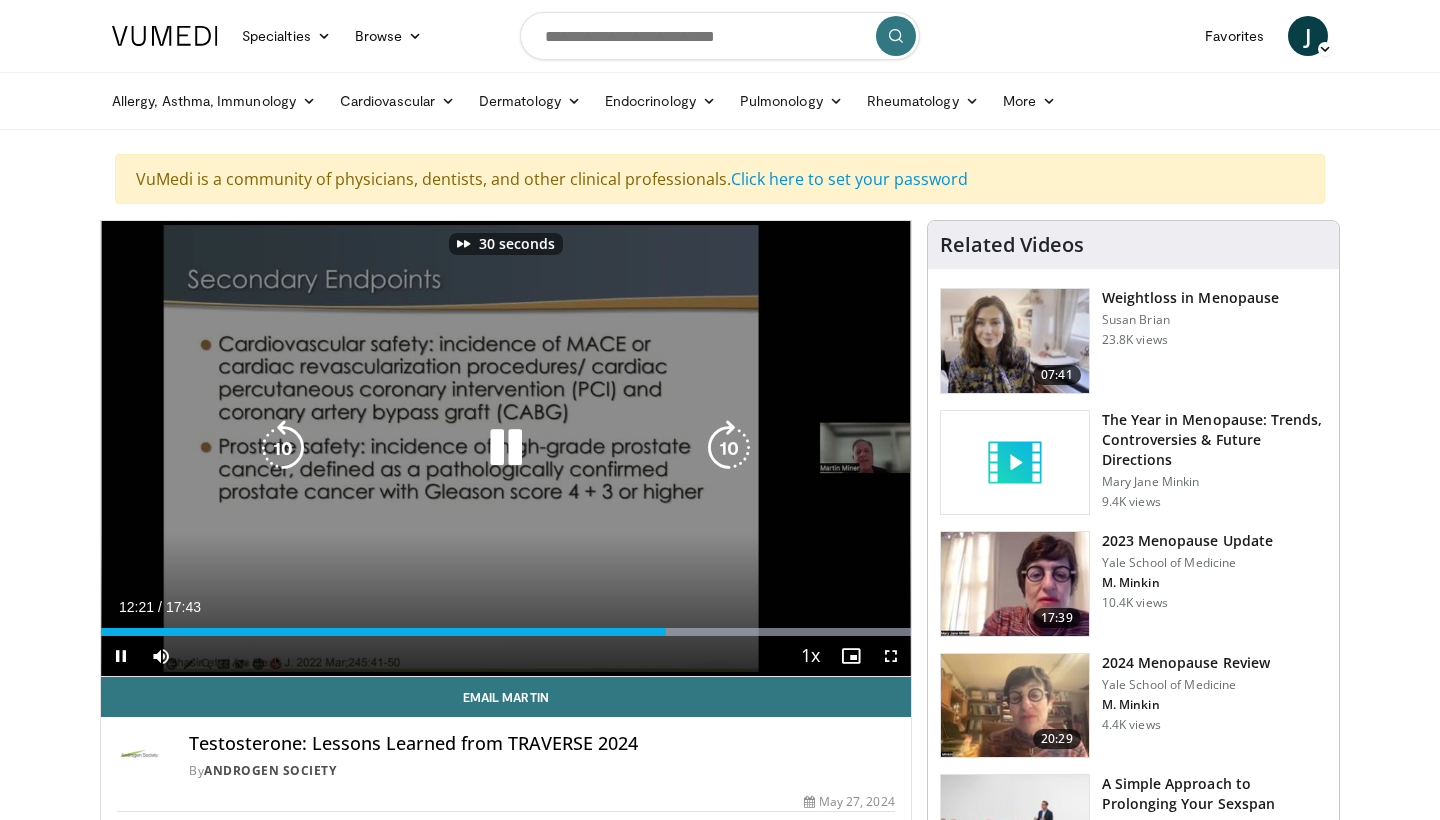 click at bounding box center [729, 448] 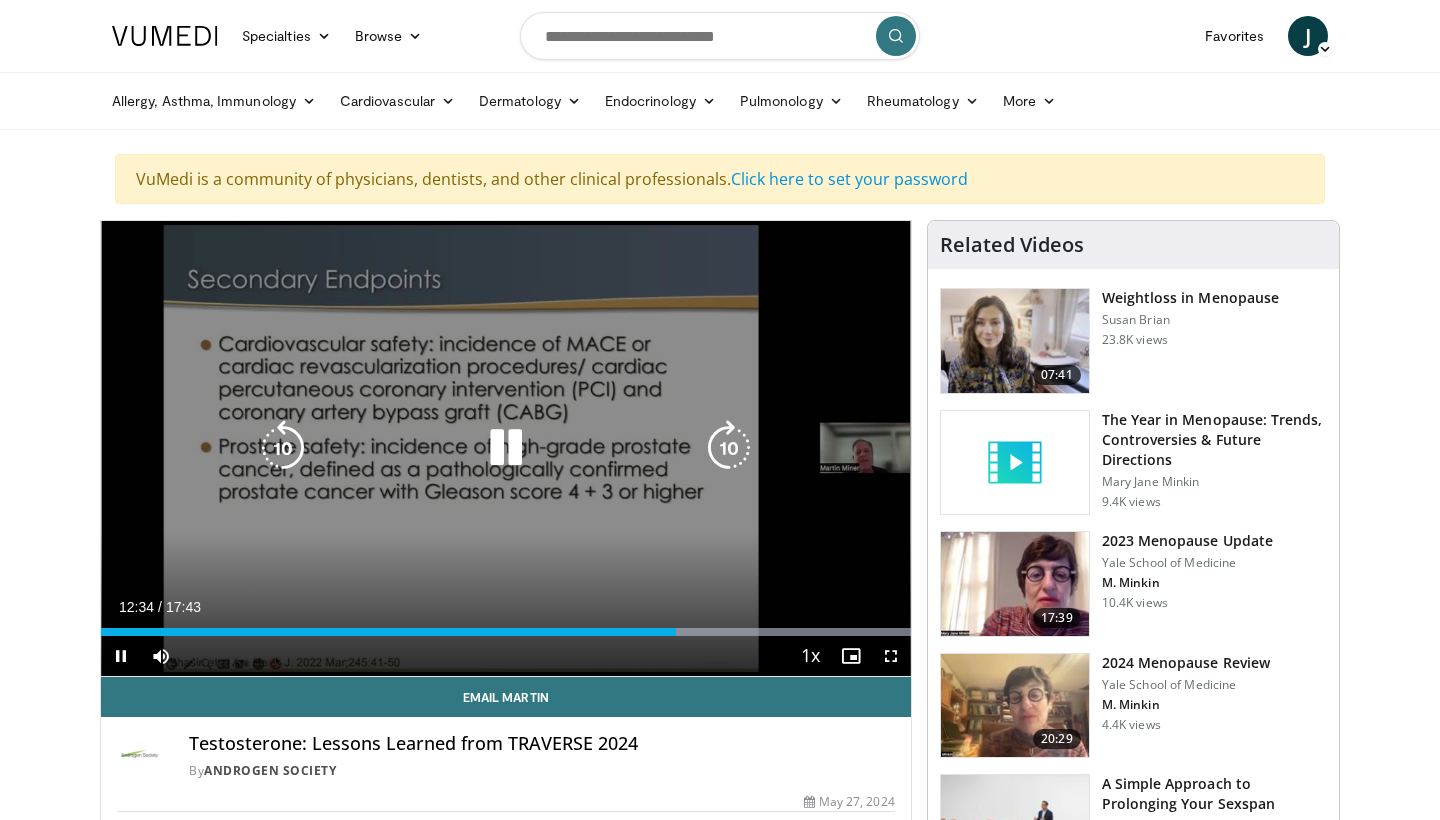 click at bounding box center (729, 448) 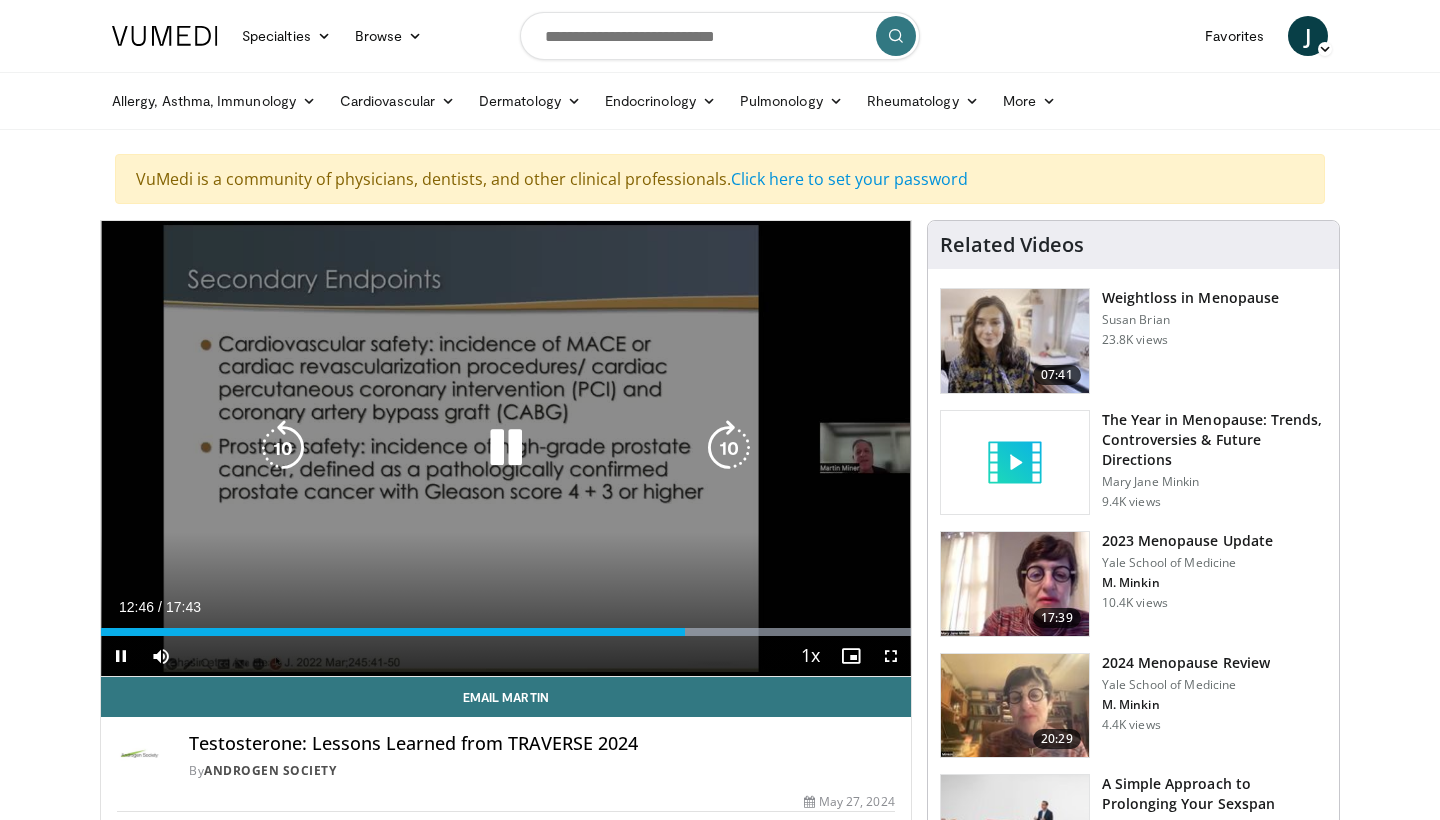 click at bounding box center [729, 448] 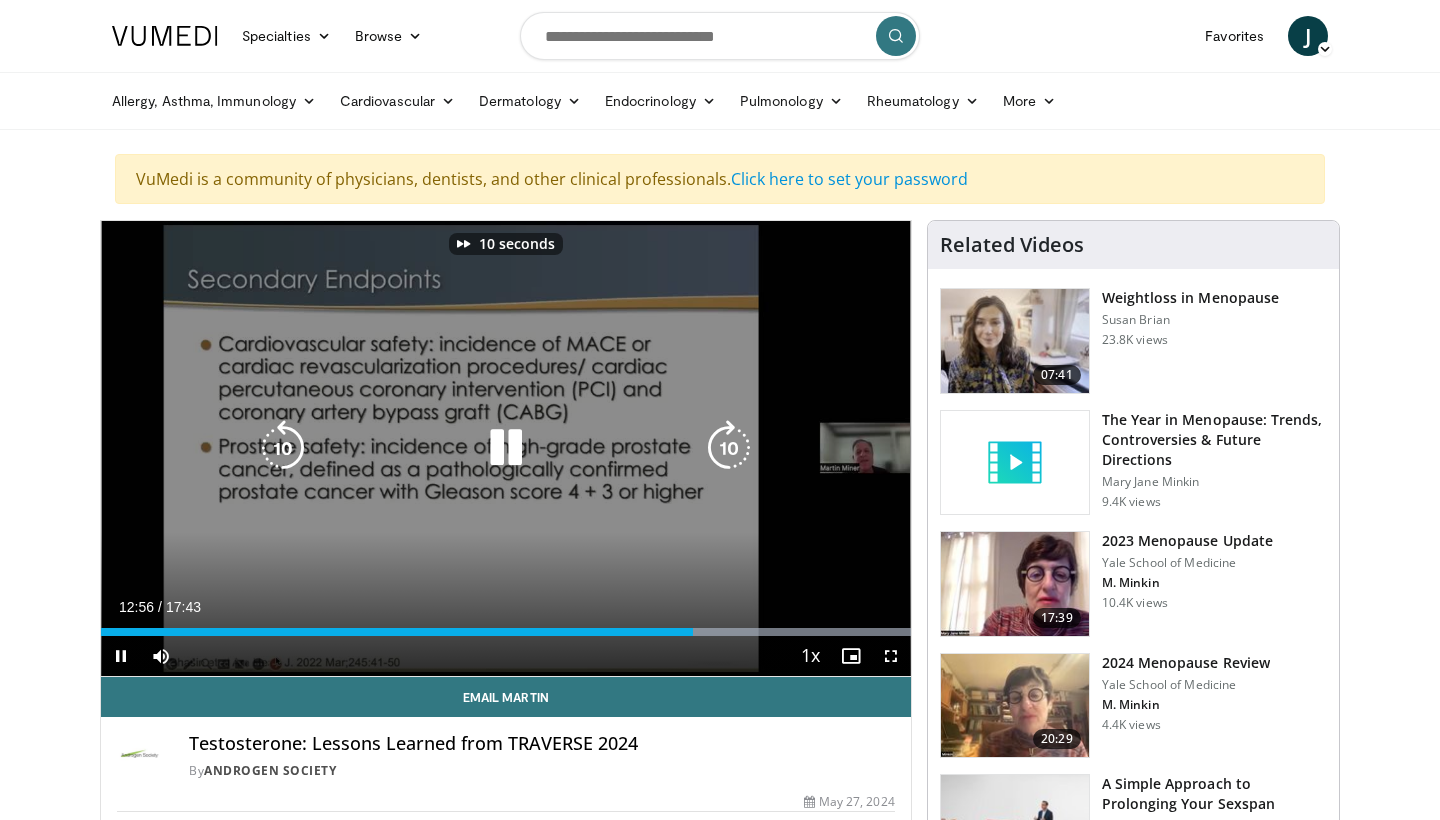 click at bounding box center (729, 448) 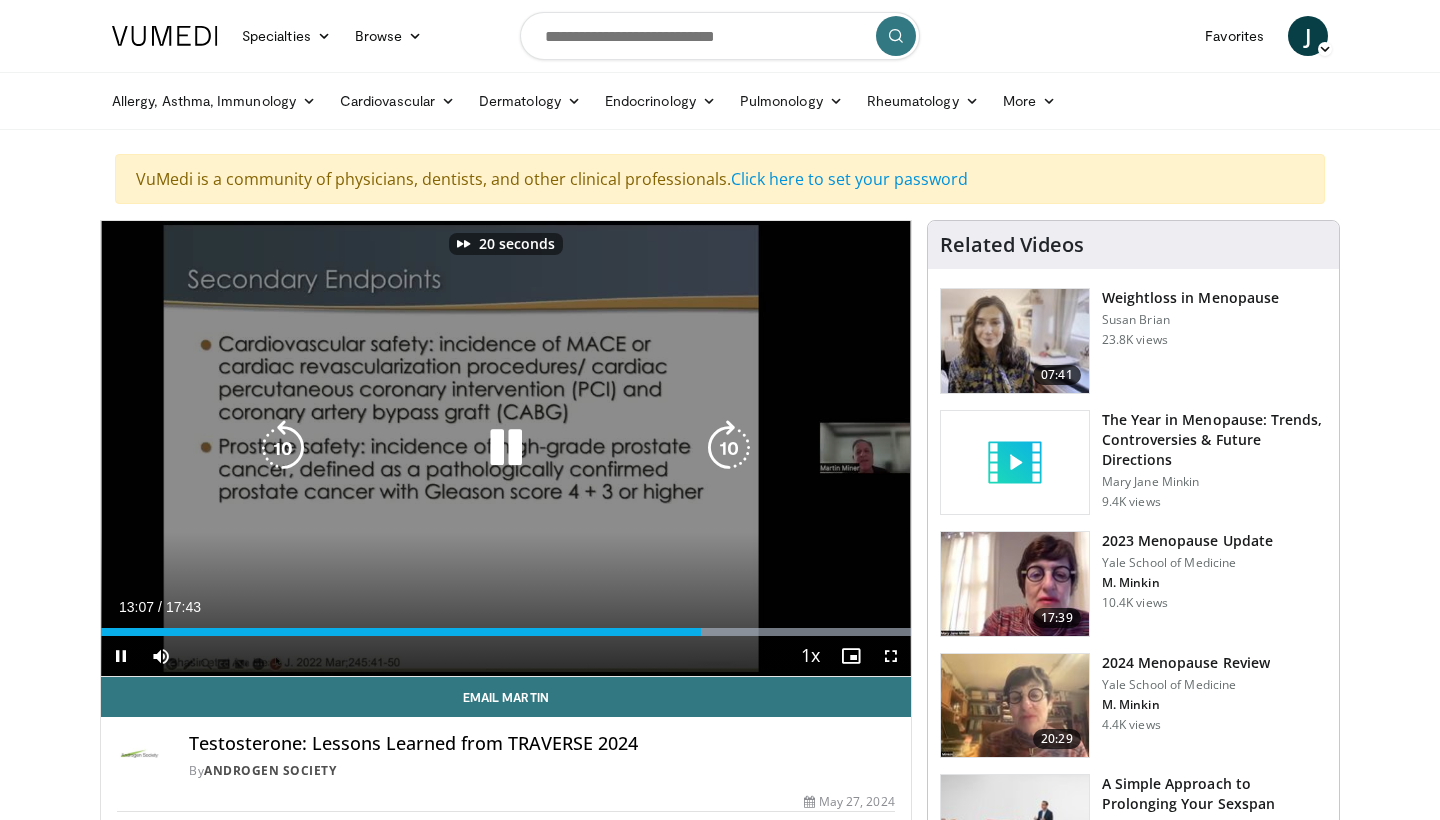click at bounding box center [729, 448] 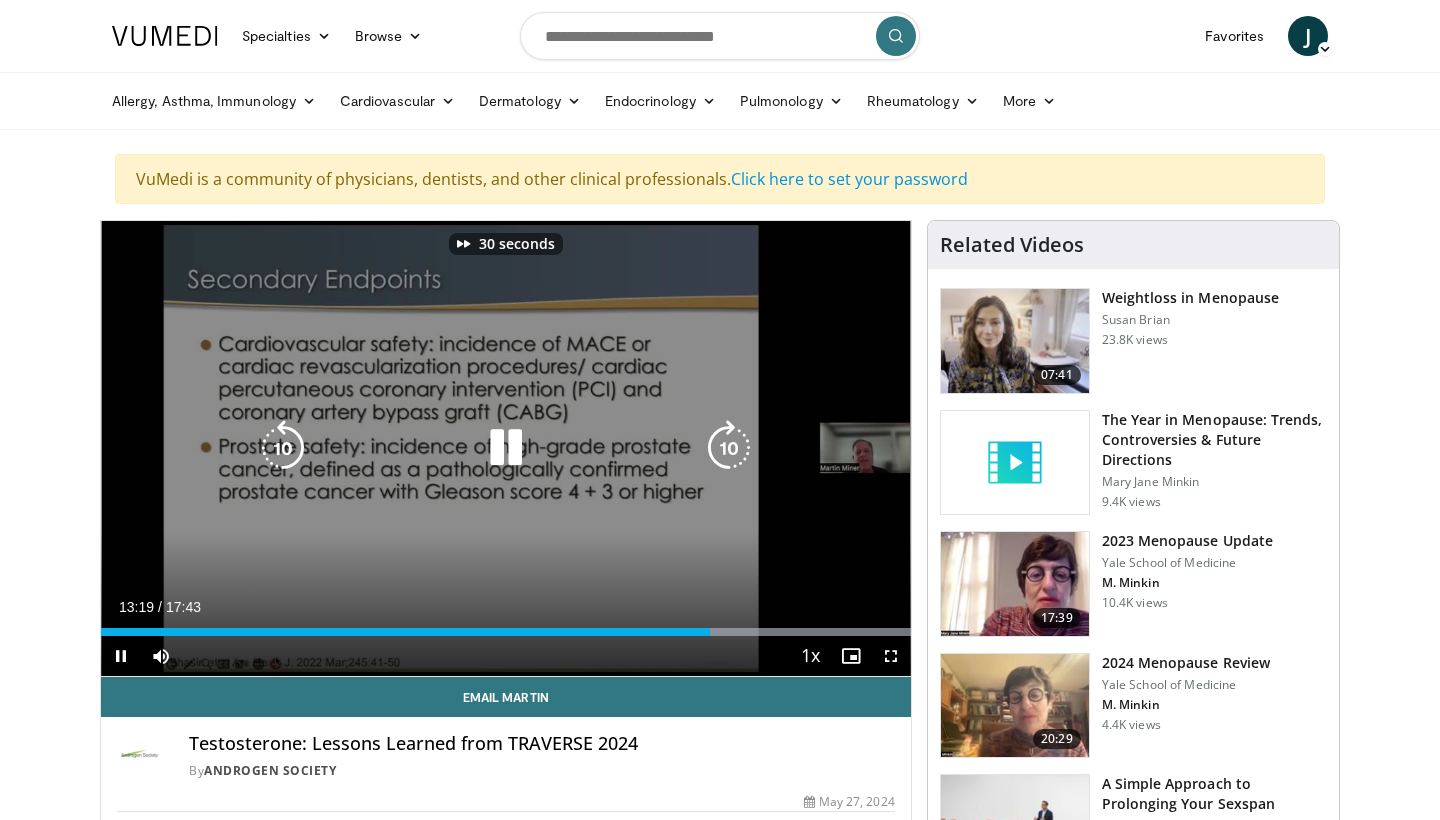 click at bounding box center (729, 448) 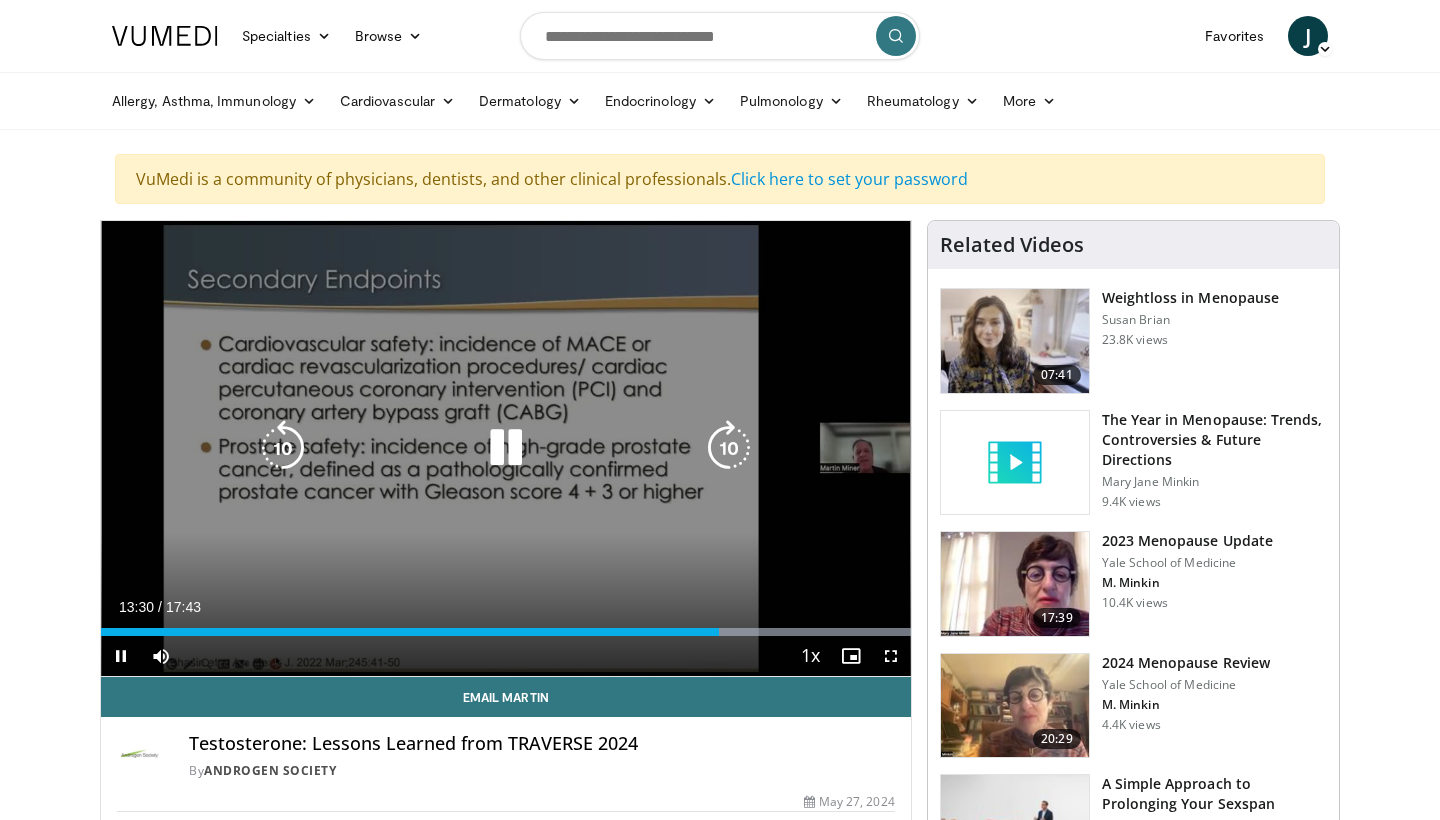 click at bounding box center [729, 448] 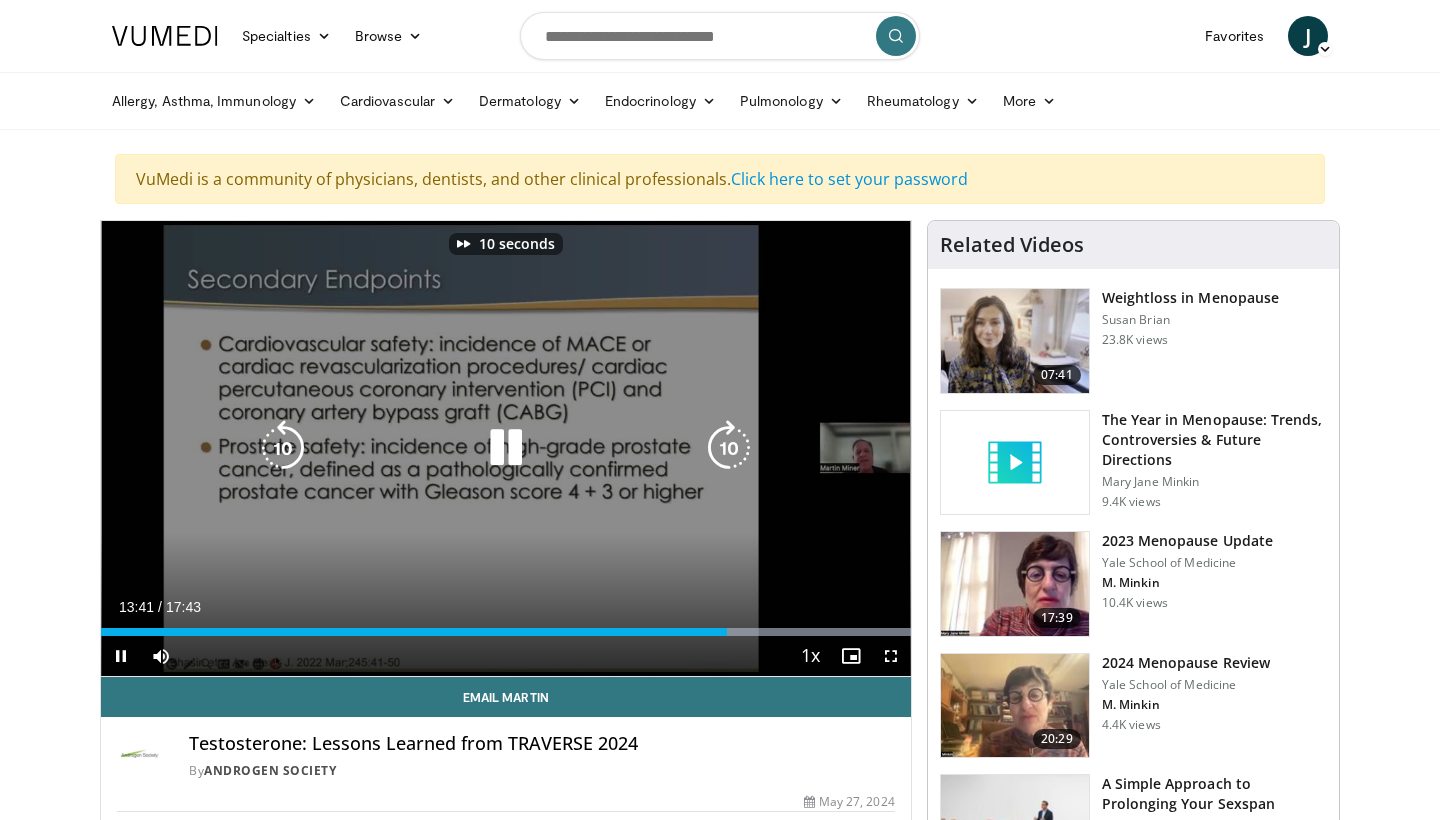 click at bounding box center [729, 448] 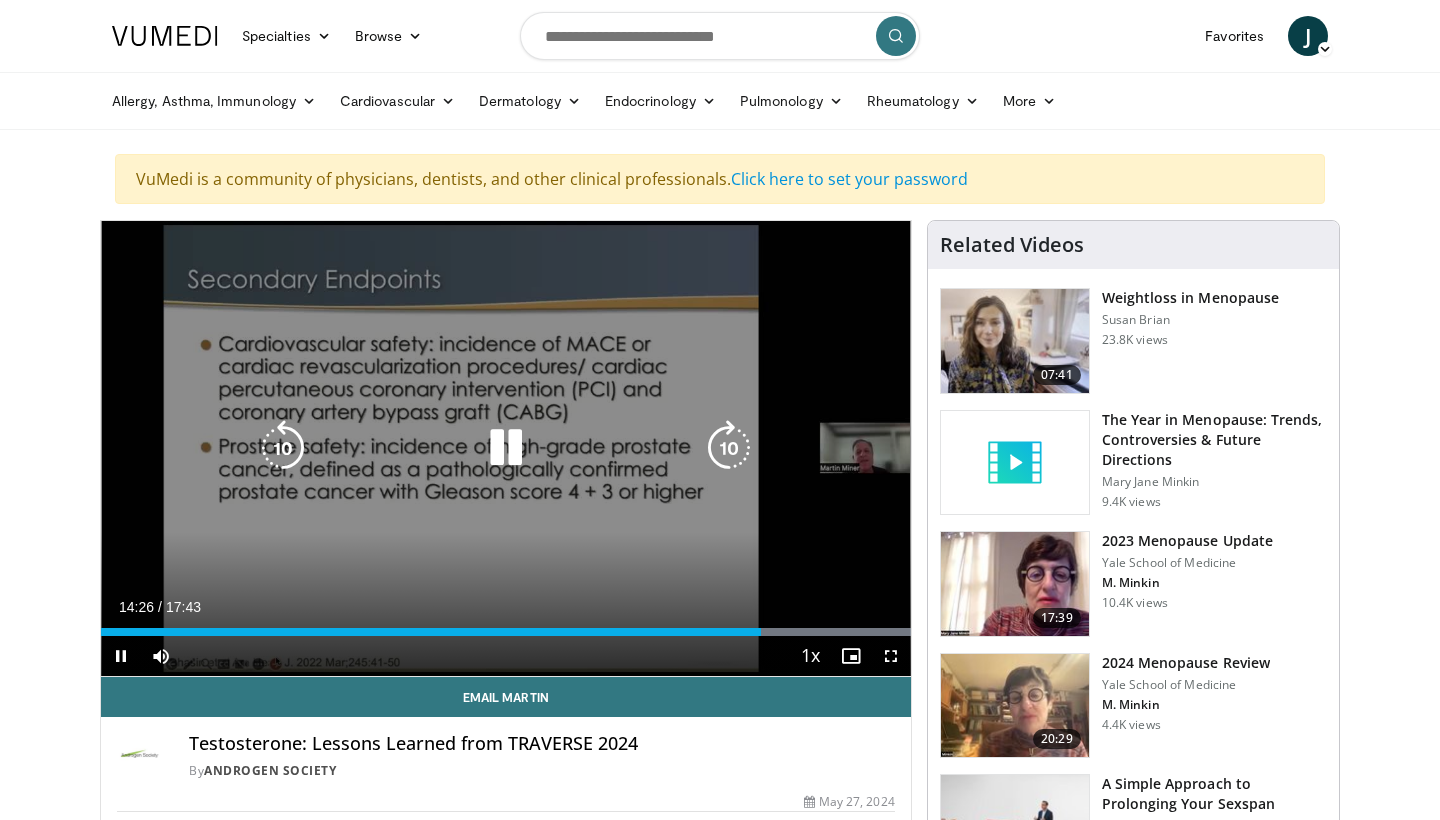 click at bounding box center [729, 448] 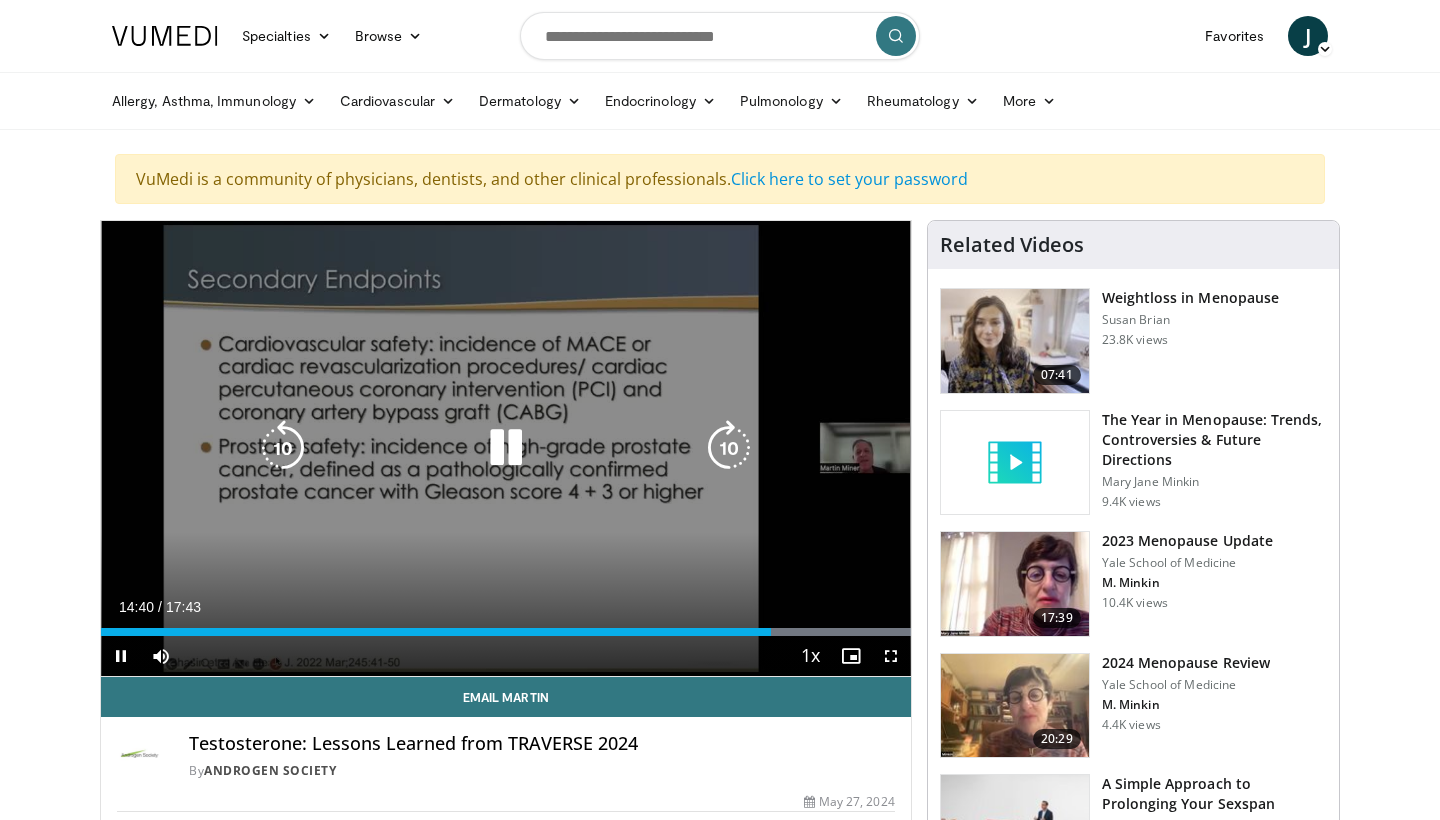 click at bounding box center [729, 448] 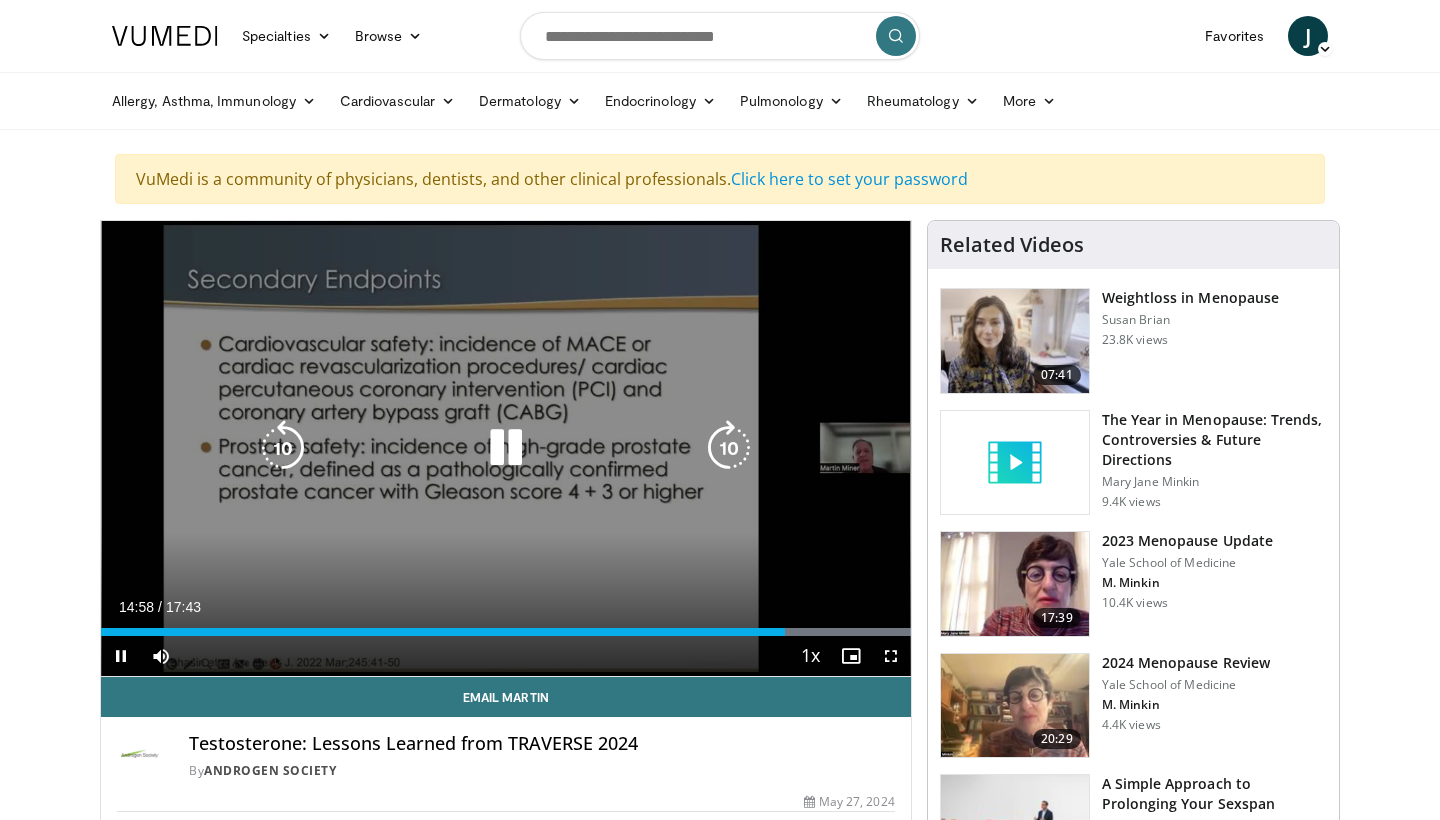 click at bounding box center [729, 448] 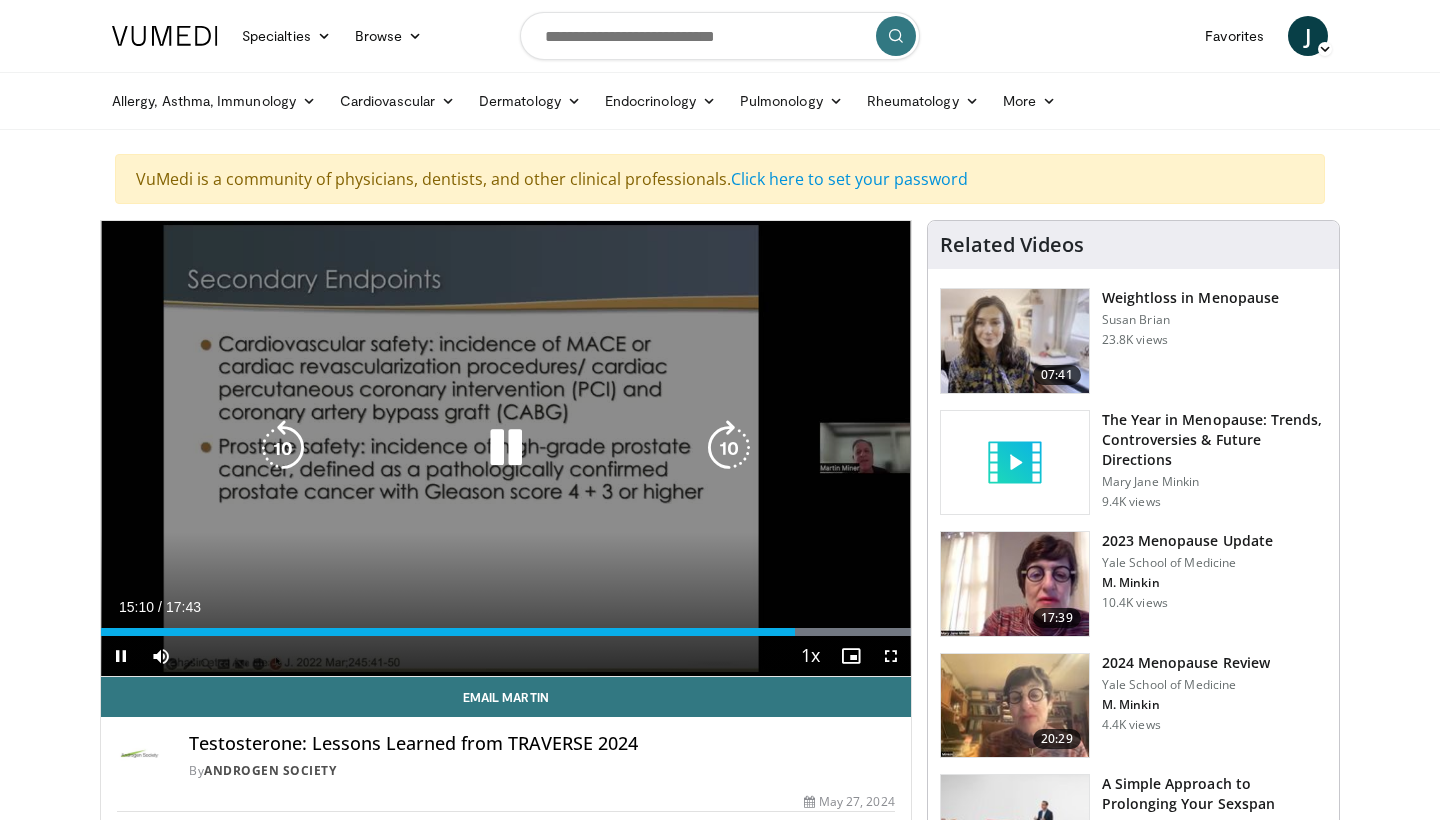 click at bounding box center [729, 448] 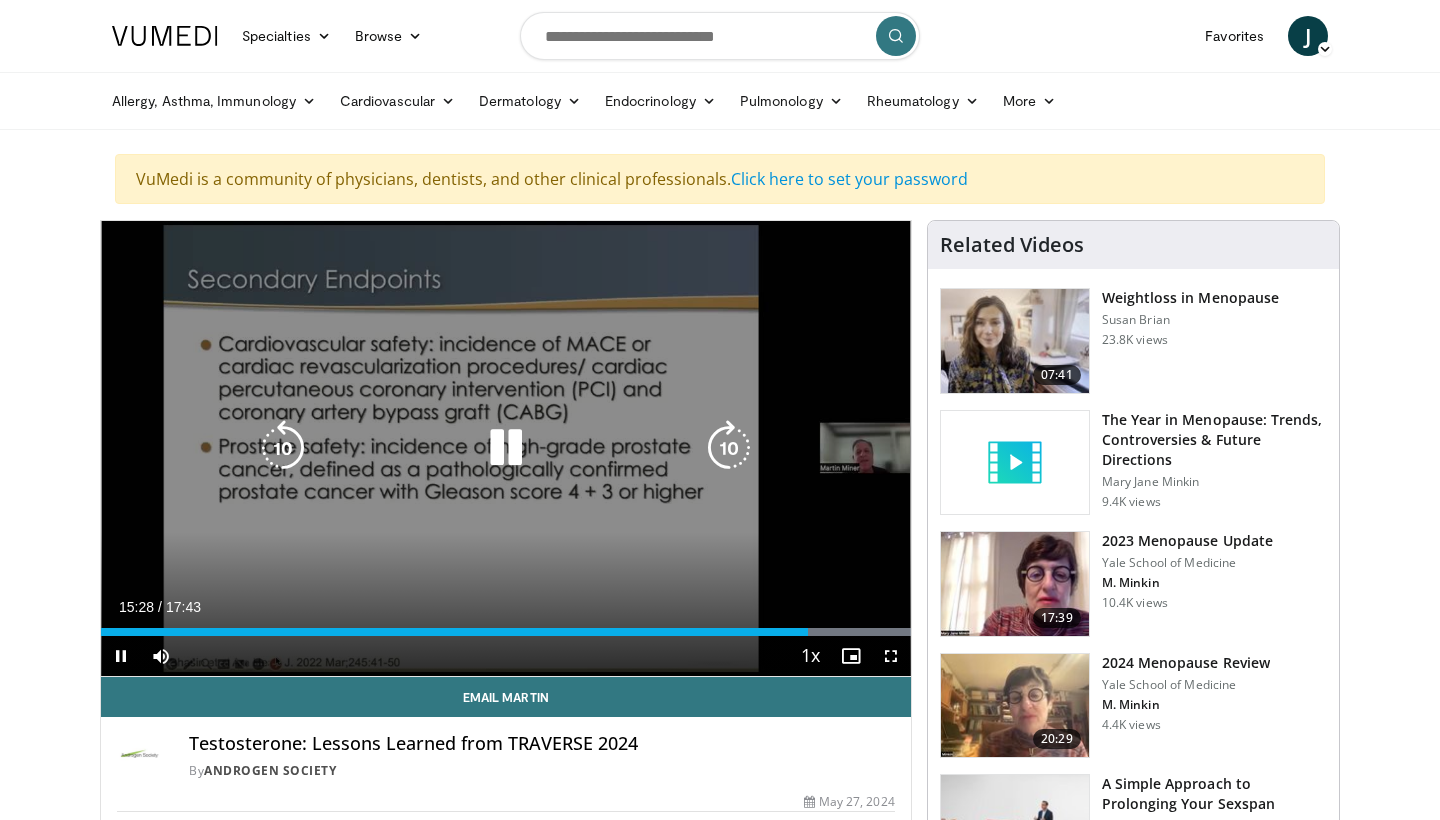 click at bounding box center (729, 448) 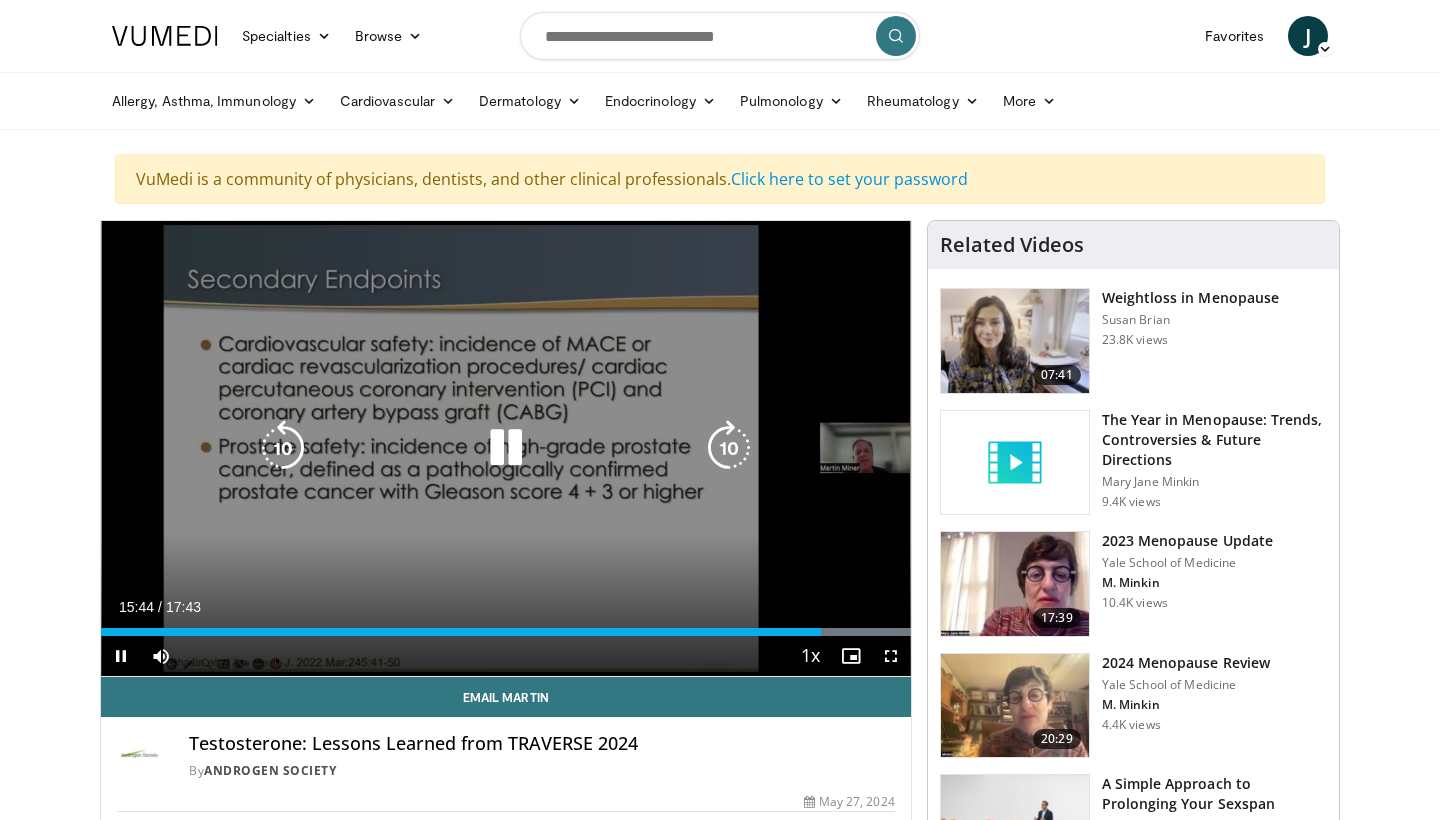 click at bounding box center [729, 448] 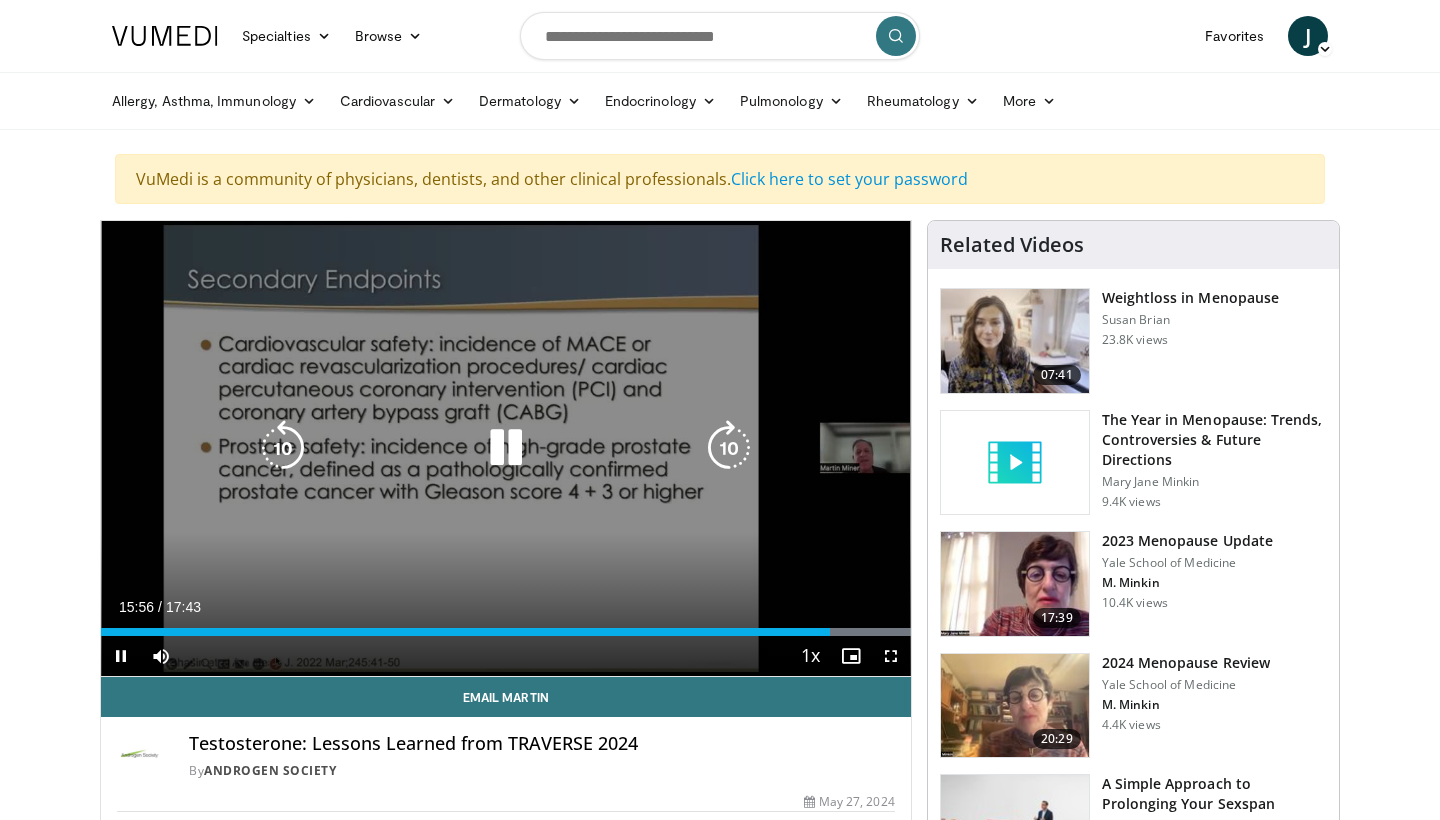 click at bounding box center (729, 448) 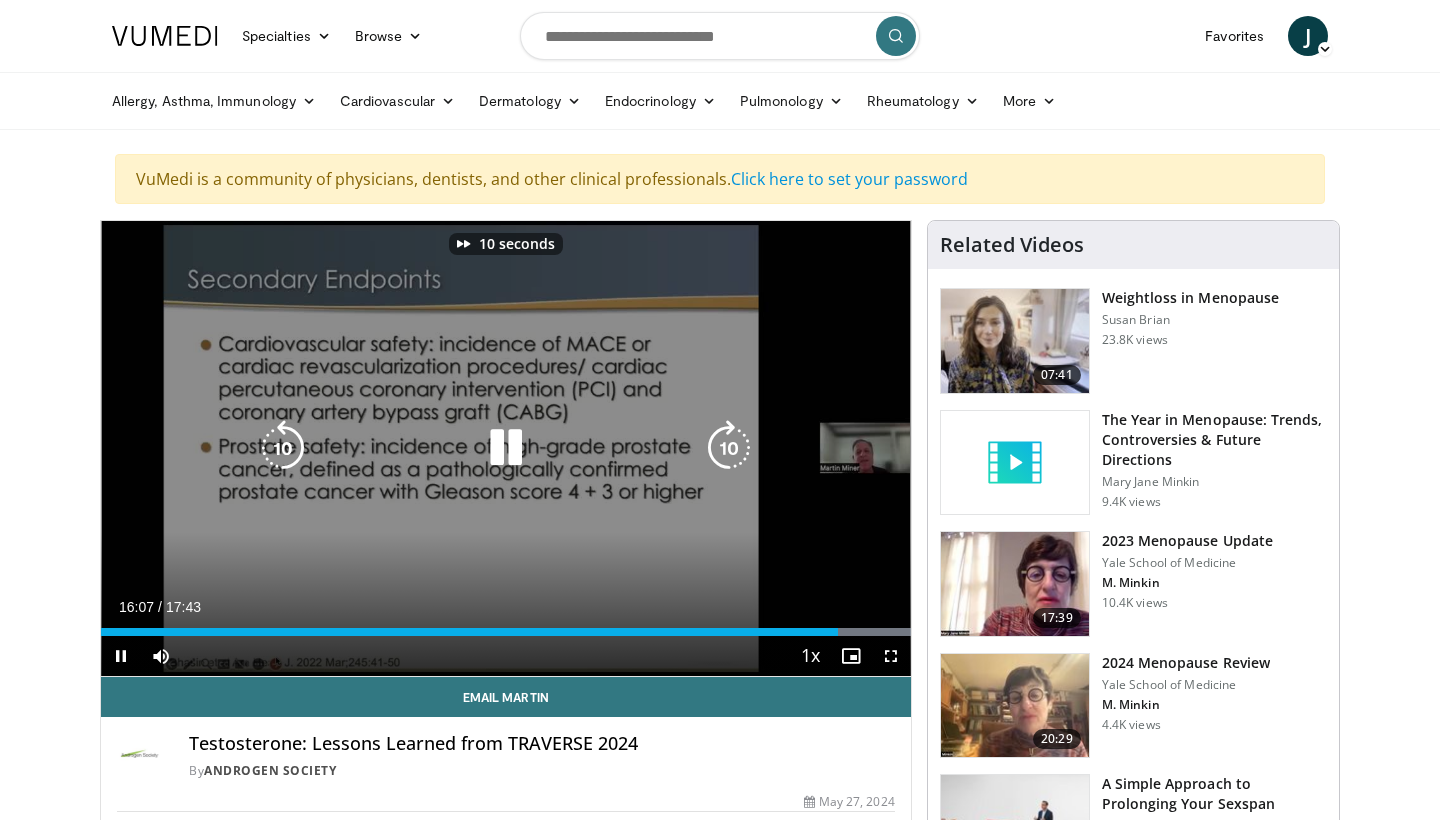 click at bounding box center [729, 448] 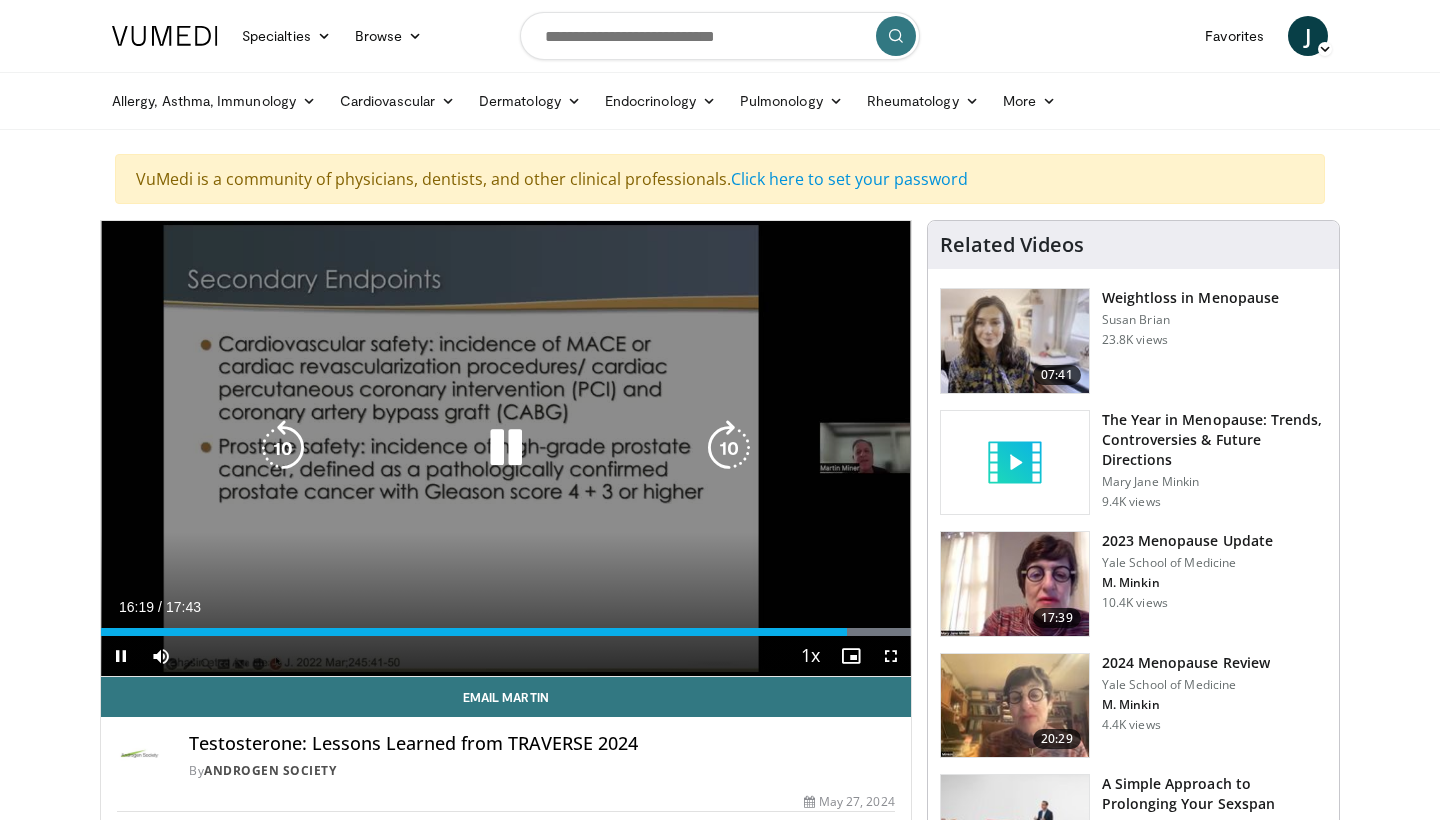click at bounding box center [729, 448] 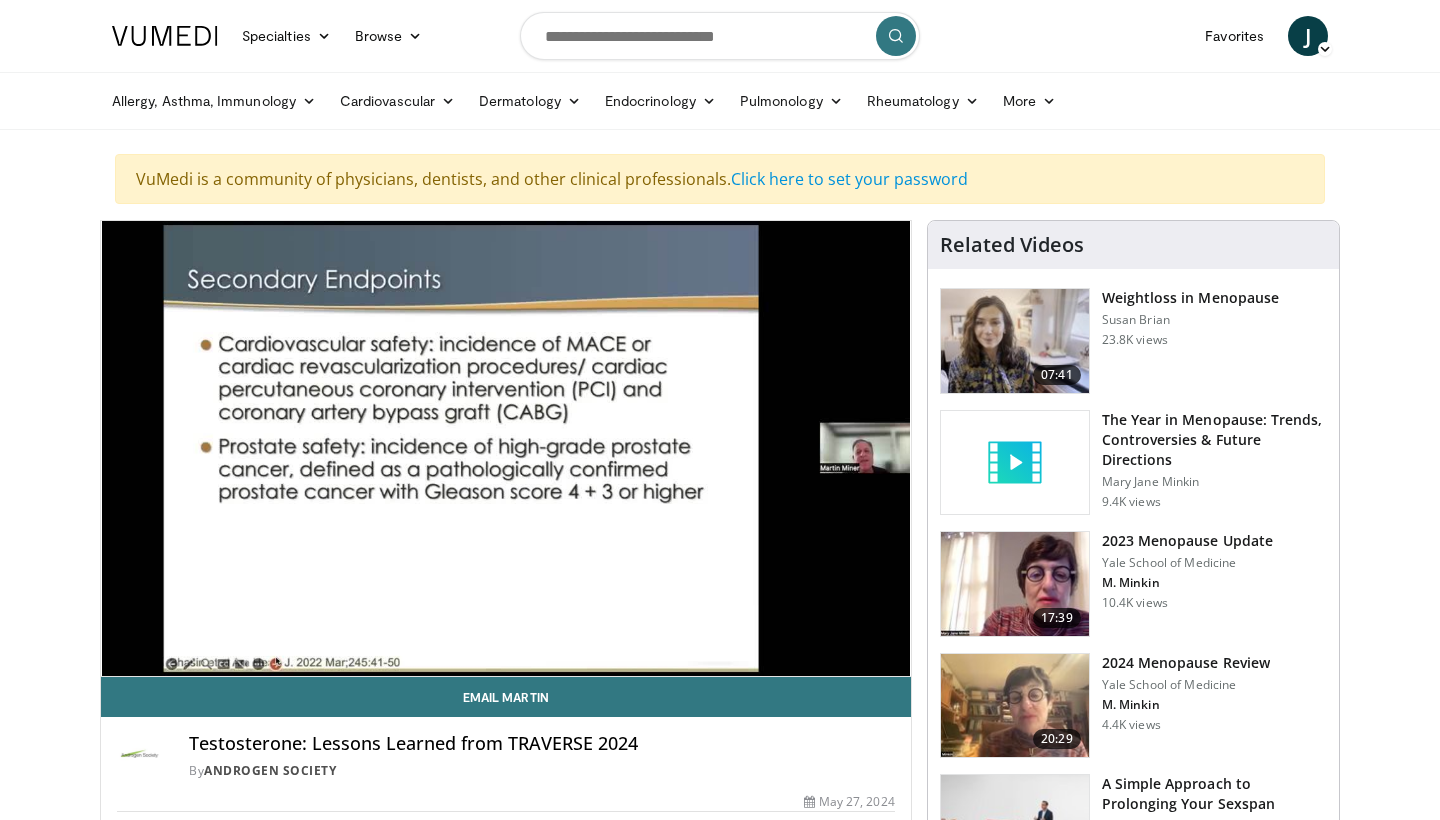 click on "10 seconds
Tap to unmute" at bounding box center [506, 448] 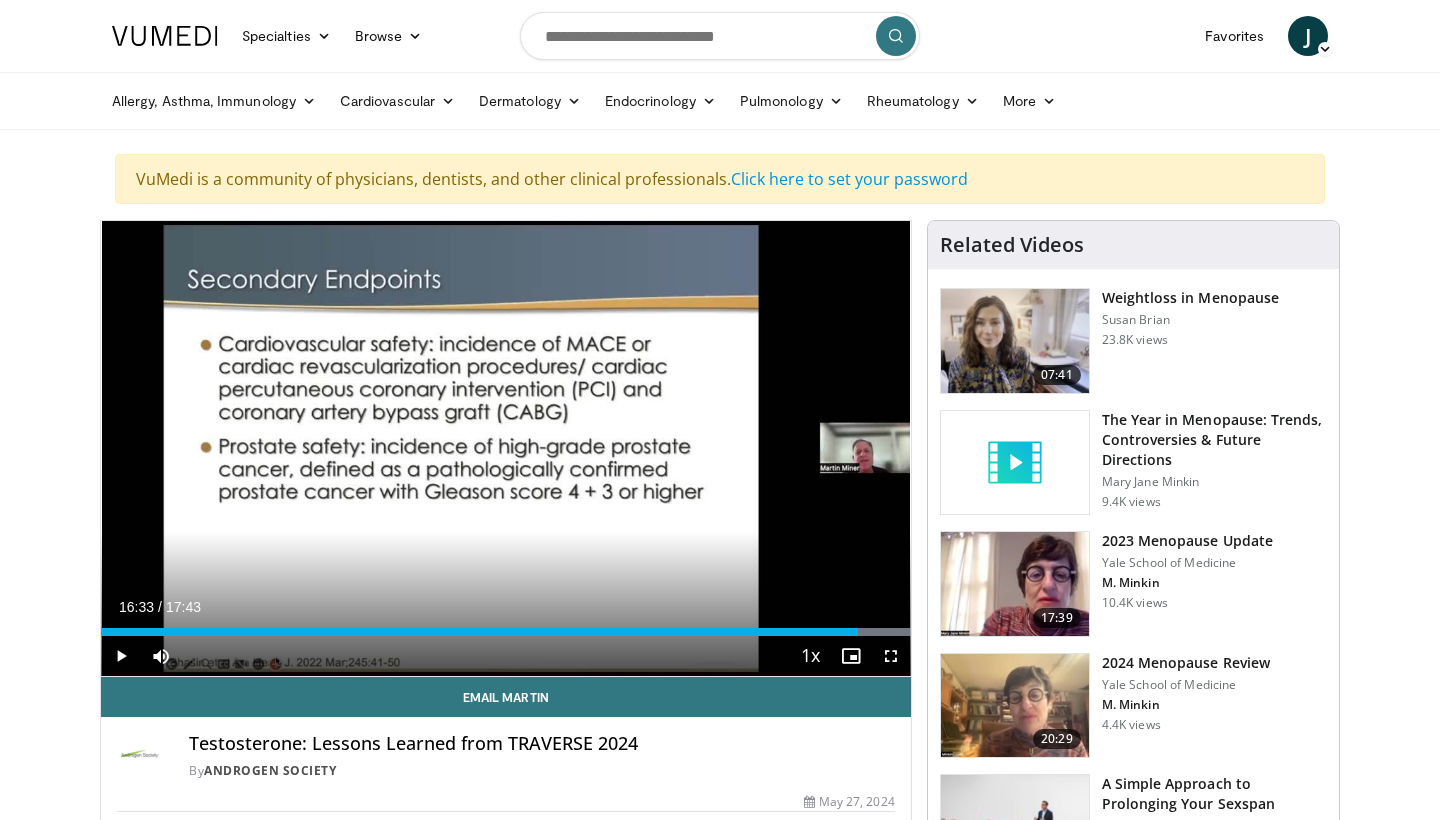 click on "10 seconds
Tap to unmute" at bounding box center (506, 448) 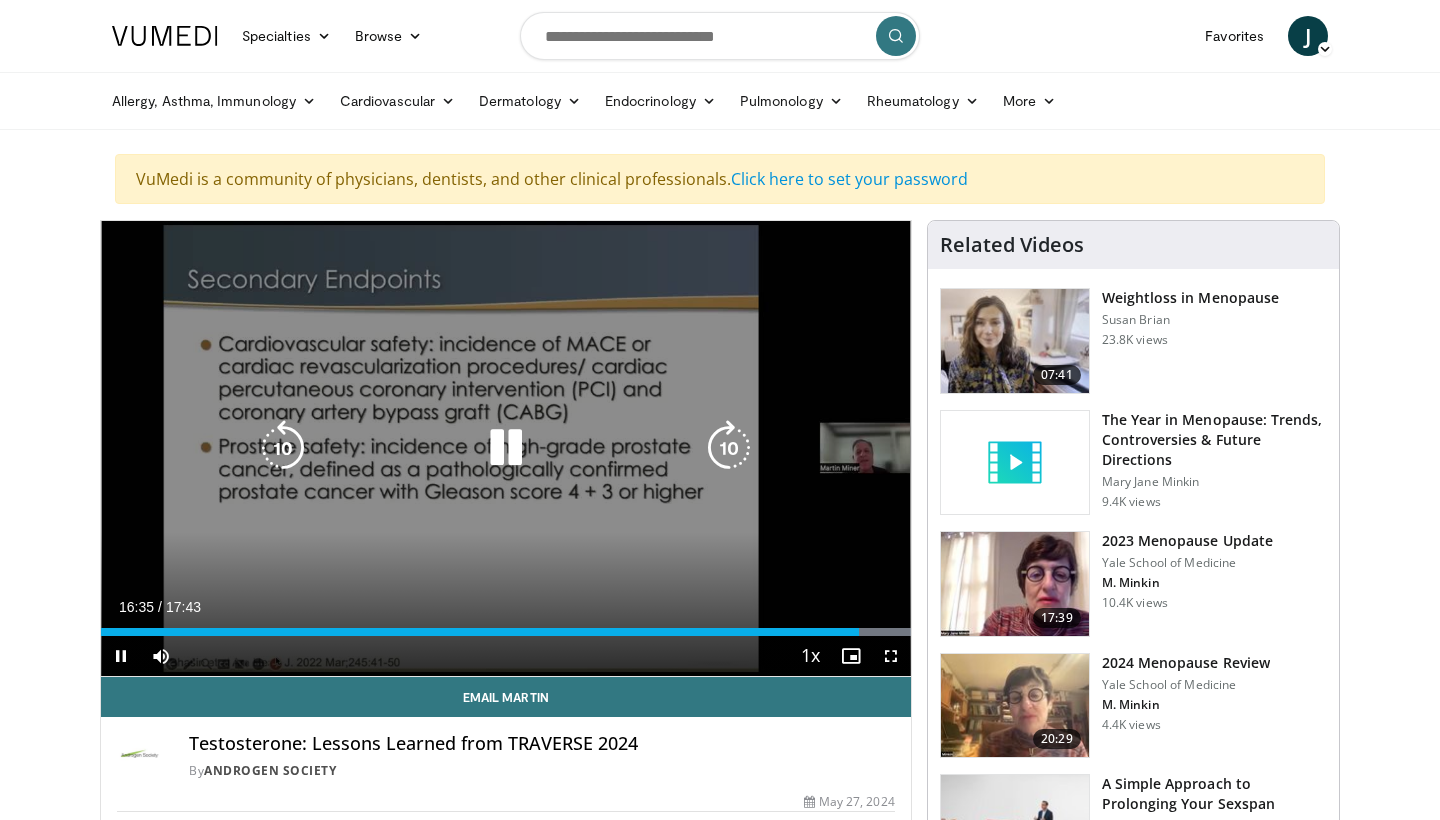 click at bounding box center (729, 448) 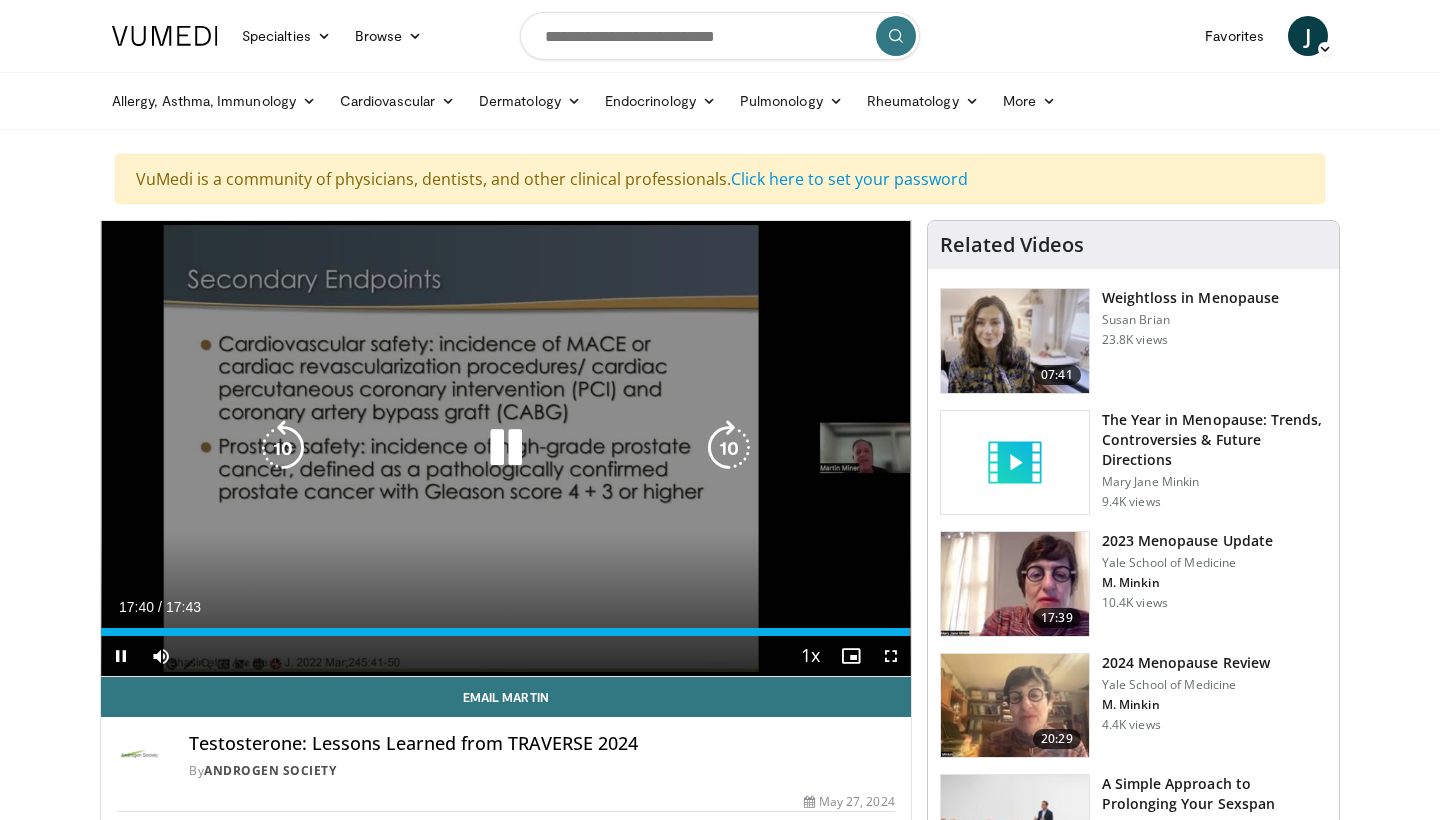 click at bounding box center (729, 448) 